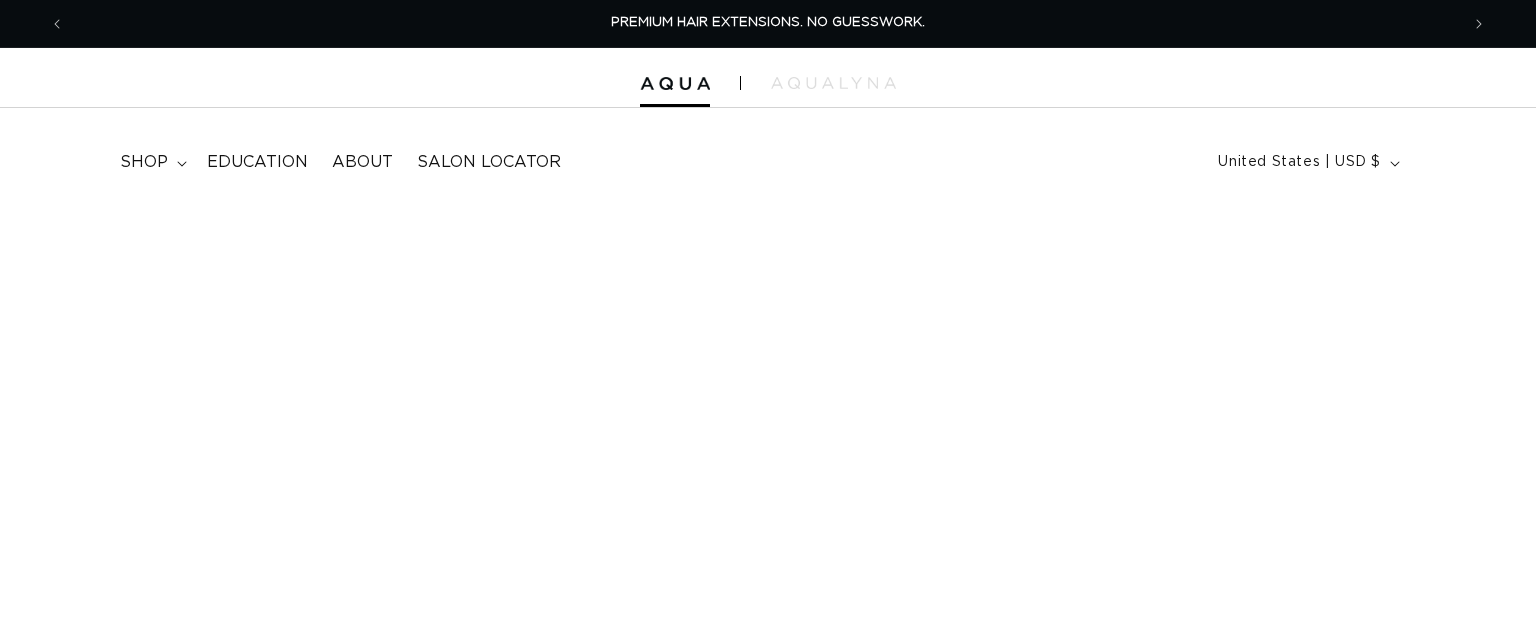 scroll, scrollTop: 0, scrollLeft: 0, axis: both 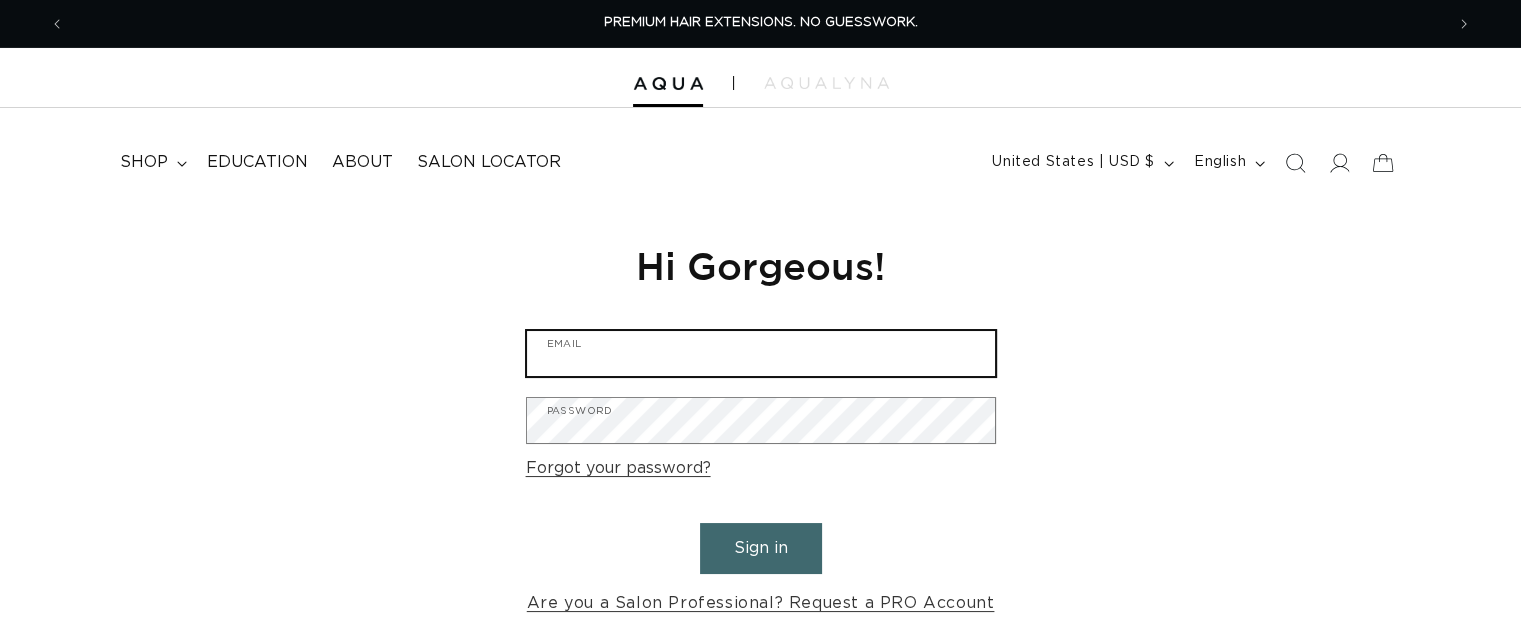 click on "Email" at bounding box center [761, 353] 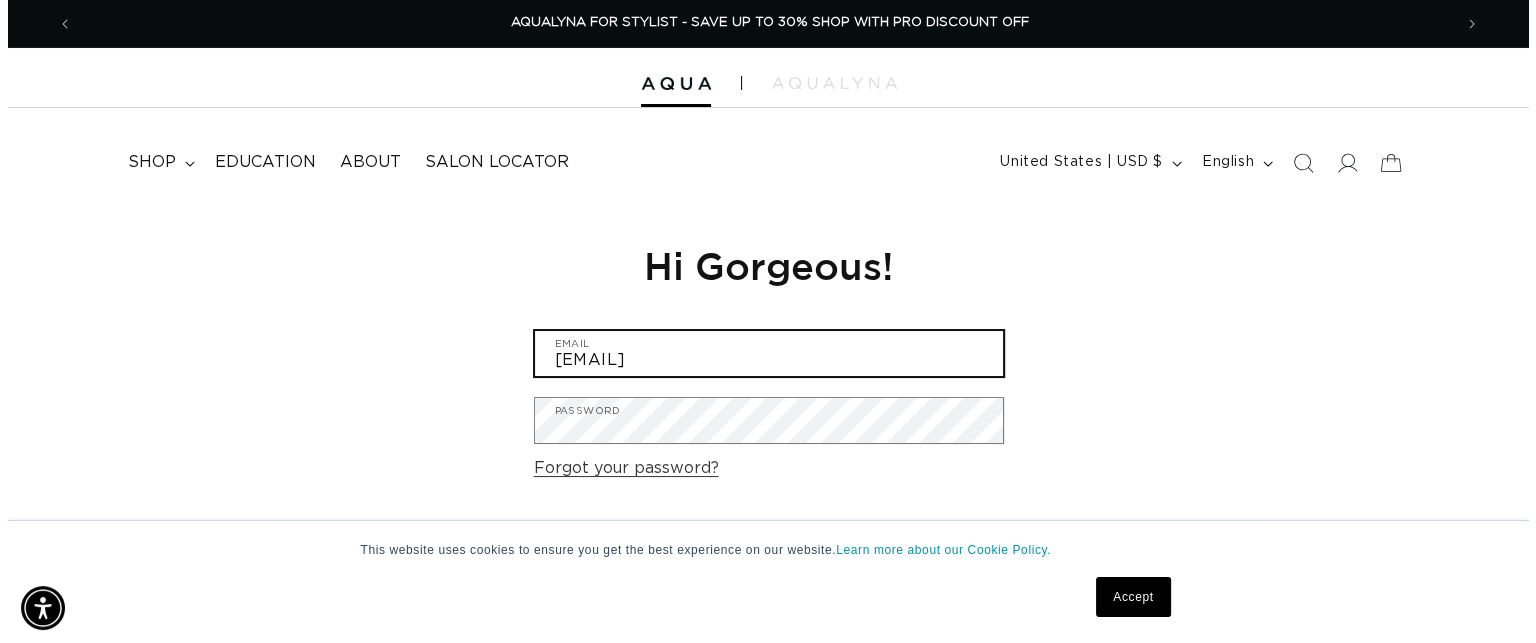 scroll, scrollTop: 0, scrollLeft: 2788, axis: horizontal 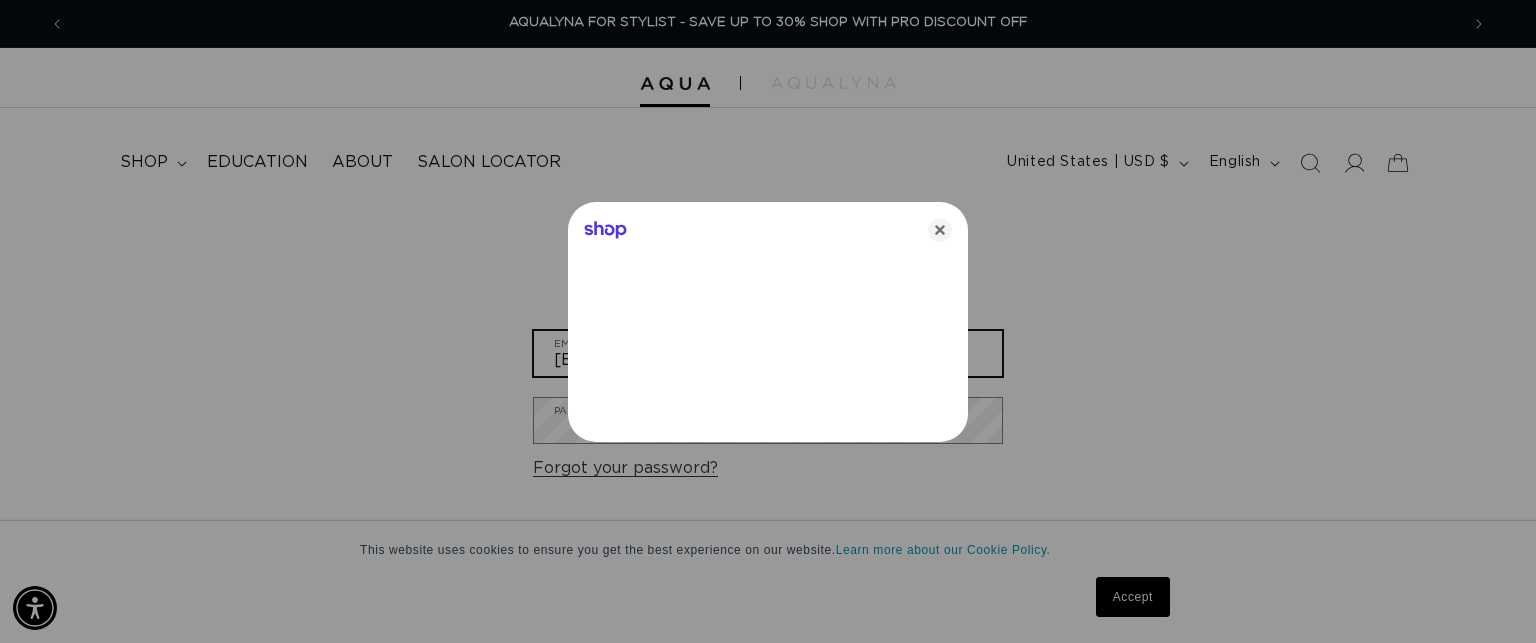 type on "[EMAIL]" 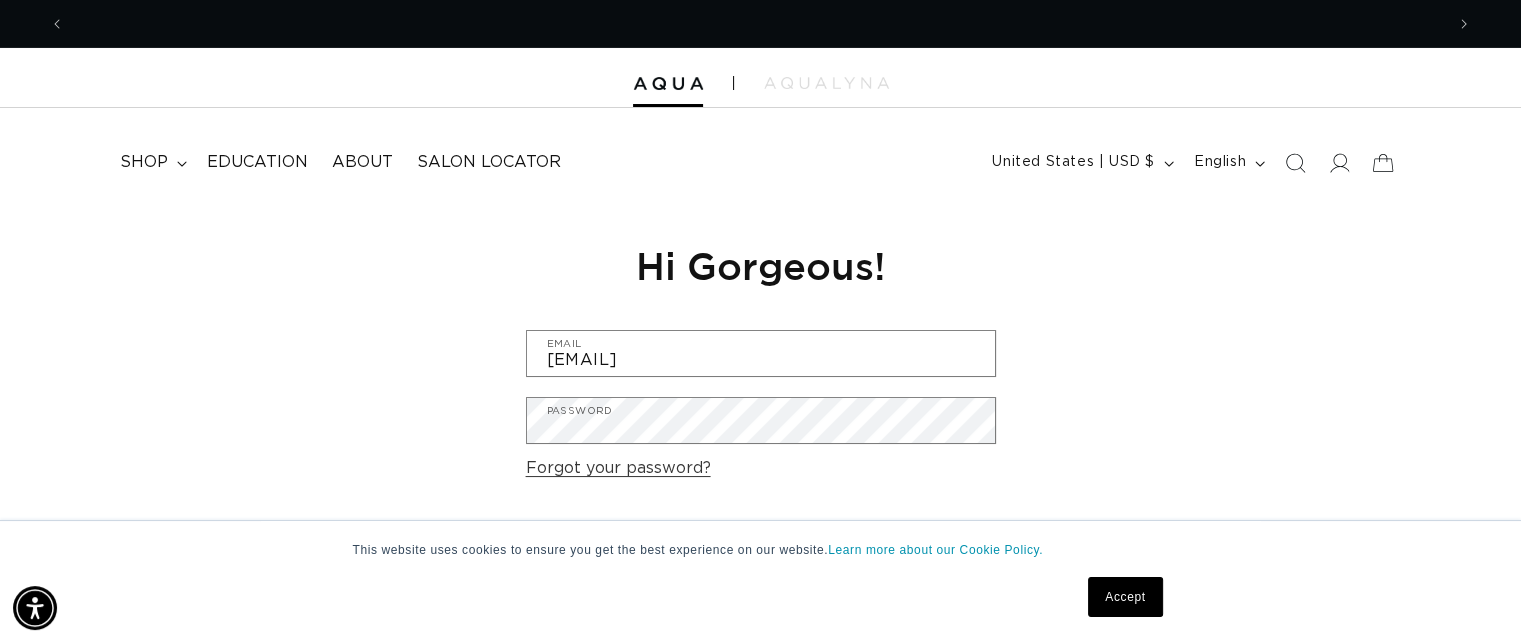 scroll, scrollTop: 0, scrollLeft: 0, axis: both 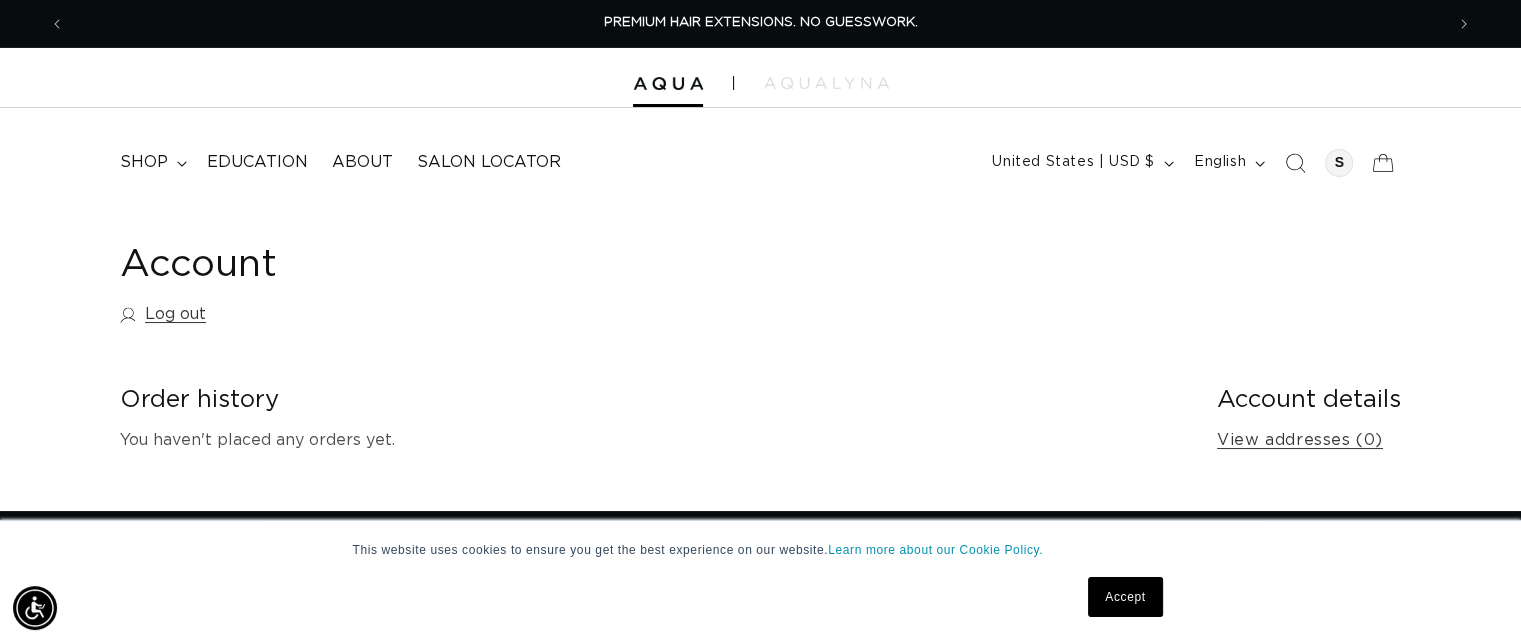 click on "shop" at bounding box center [144, 162] 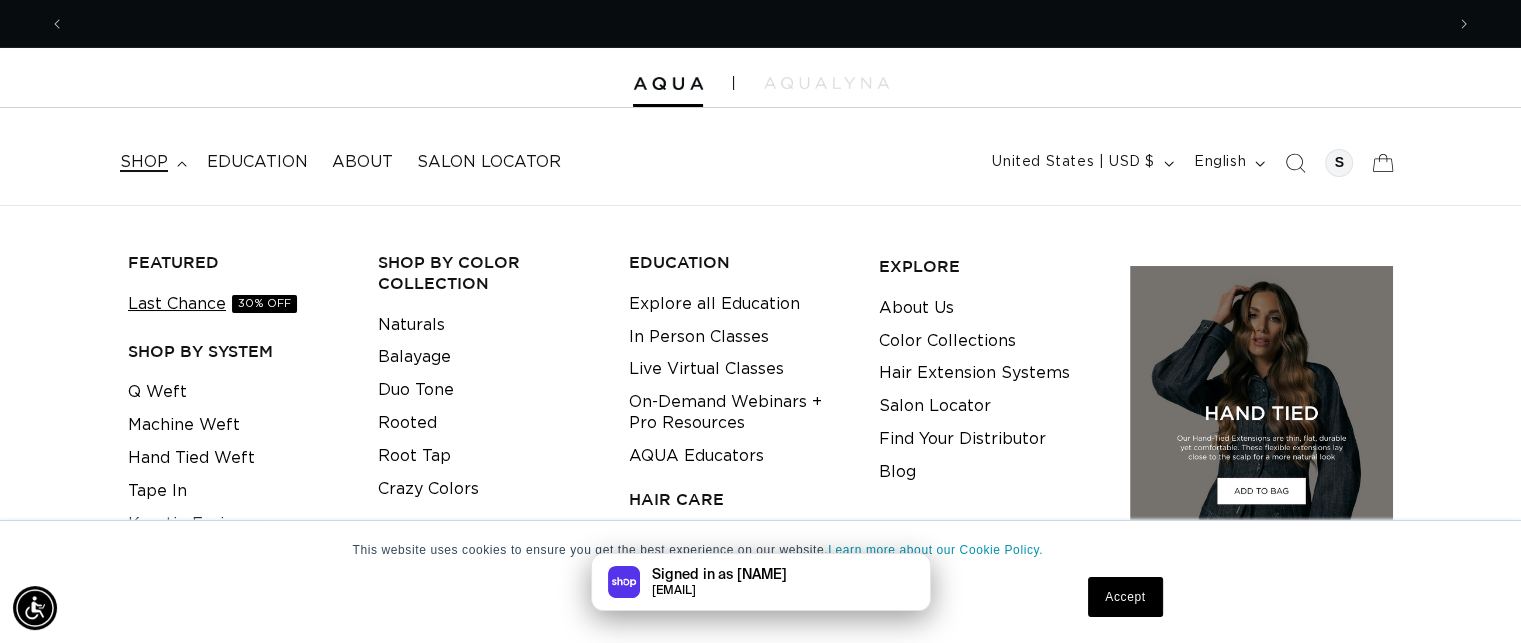 scroll, scrollTop: 0, scrollLeft: 1379, axis: horizontal 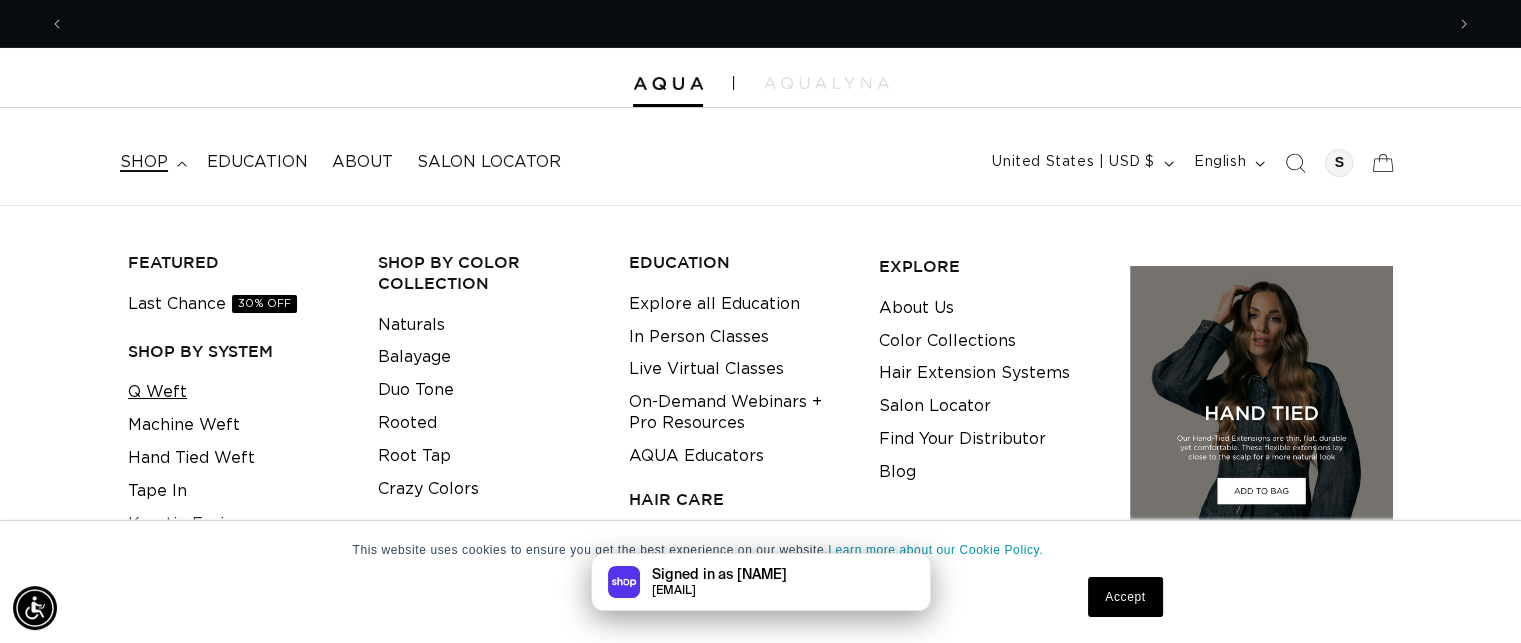 click on "Q Weft" at bounding box center [157, 392] 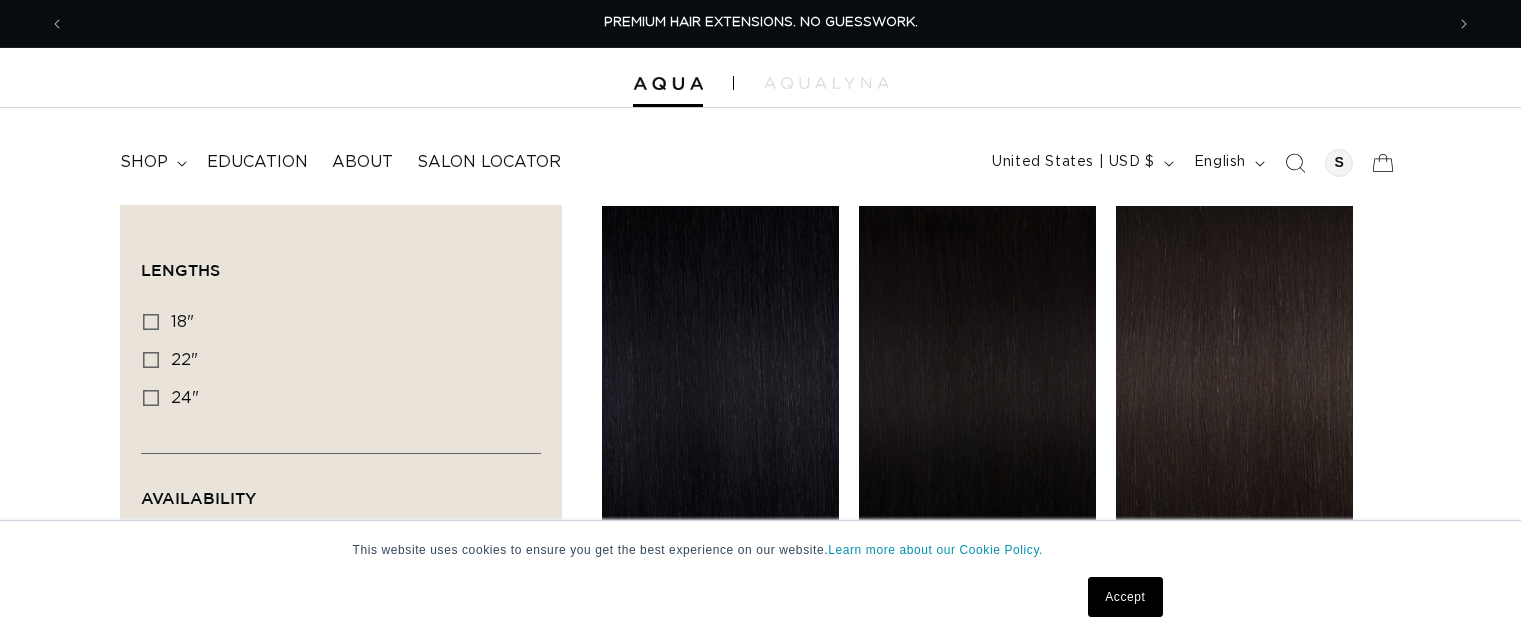 scroll, scrollTop: 0, scrollLeft: 0, axis: both 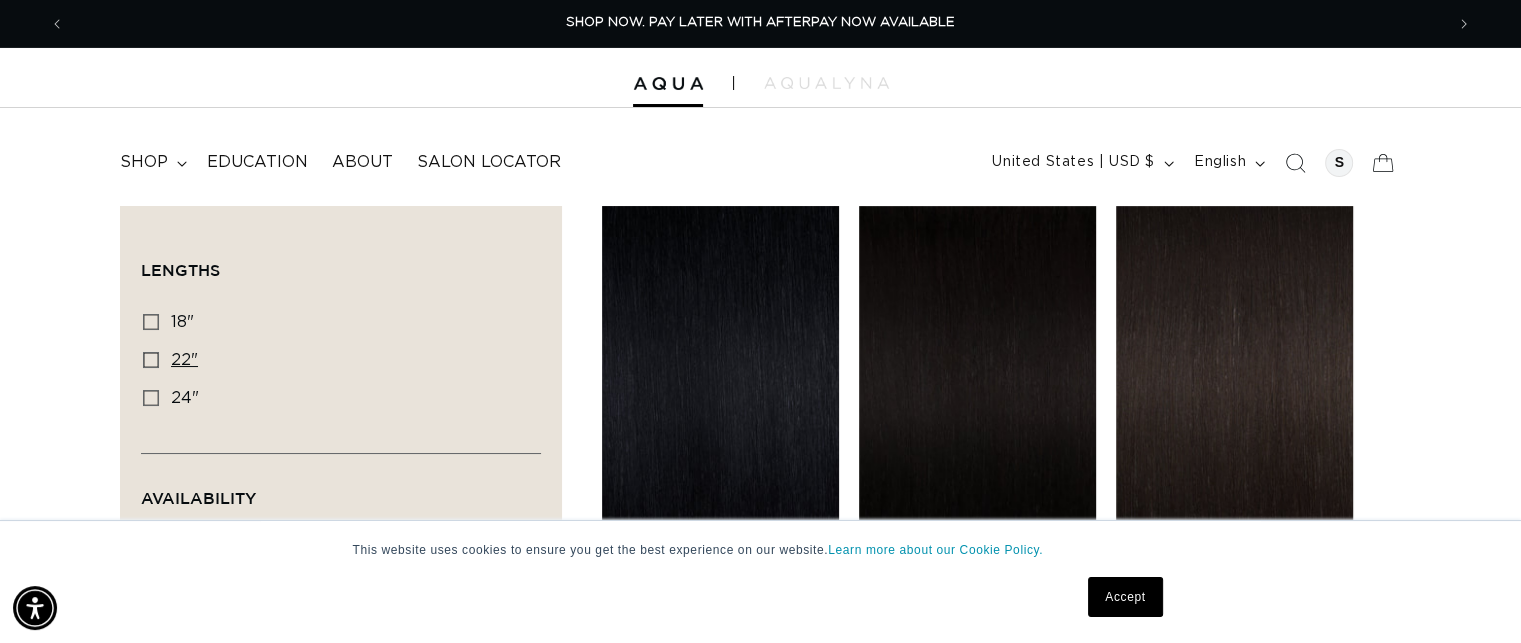click 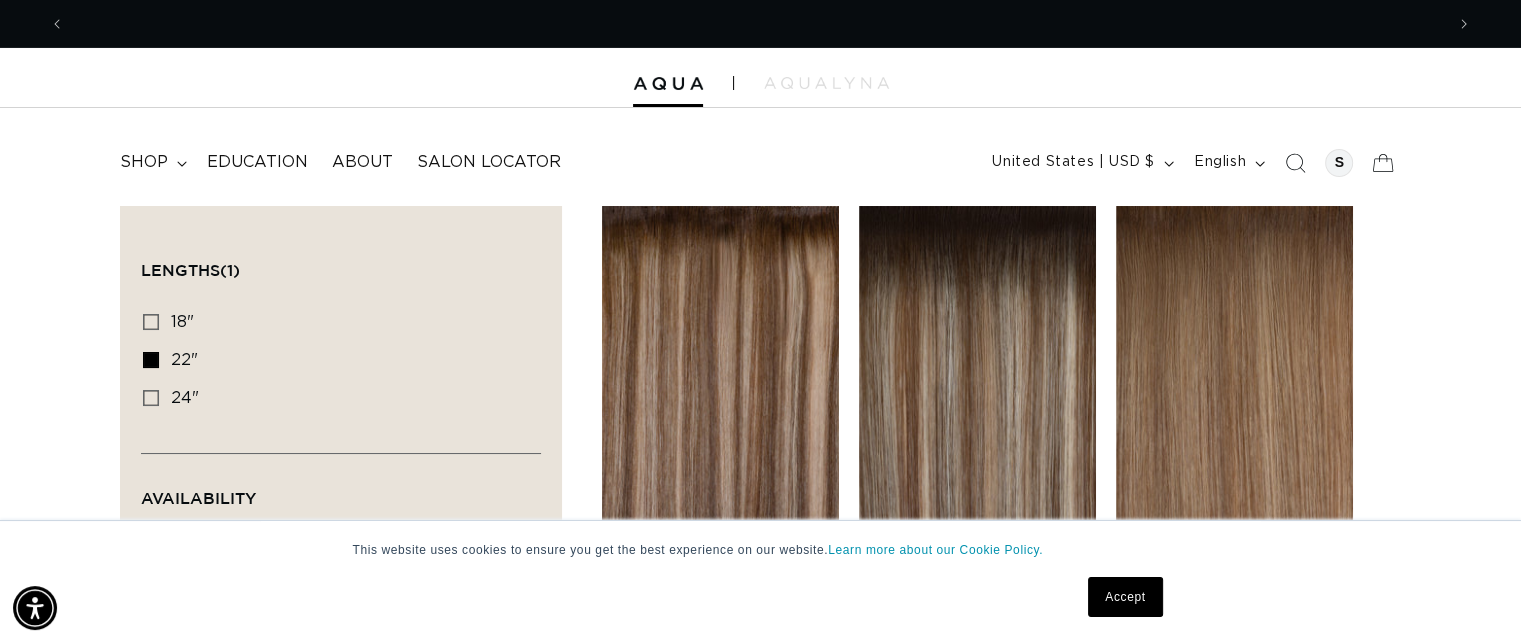 scroll, scrollTop: 0, scrollLeft: 2757, axis: horizontal 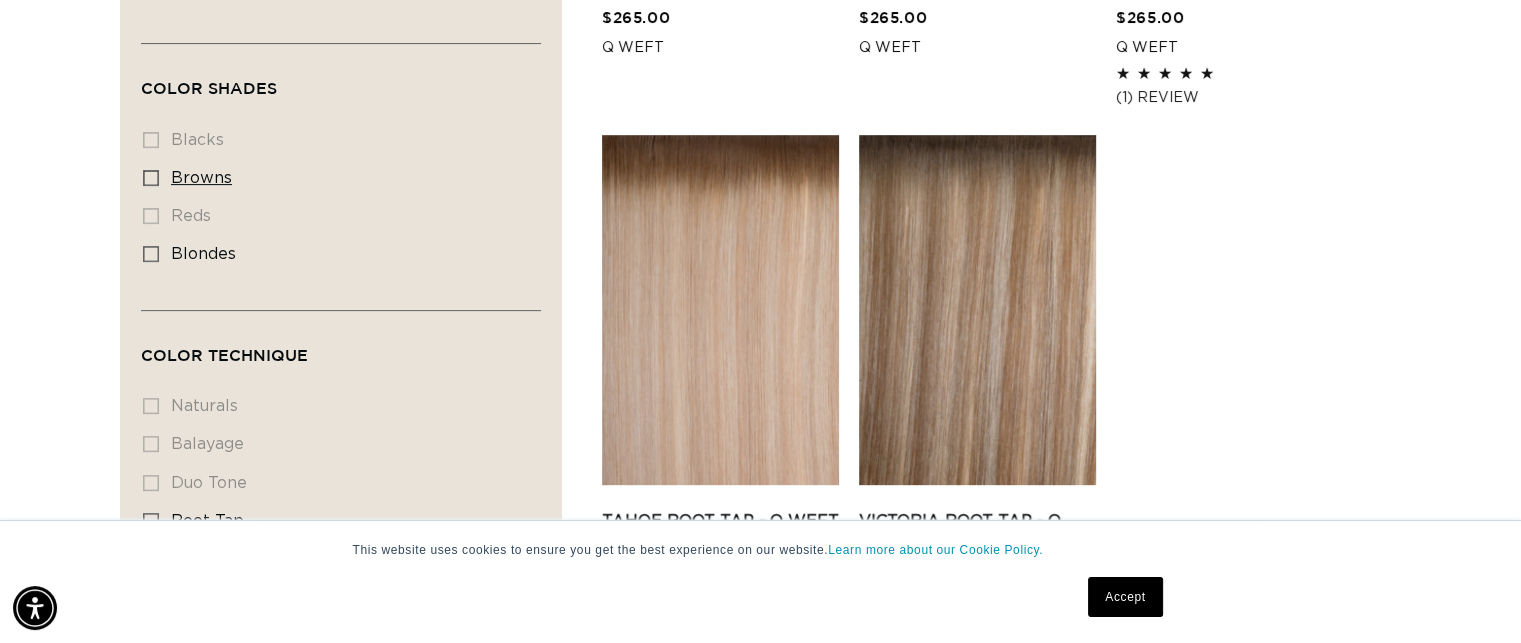 click 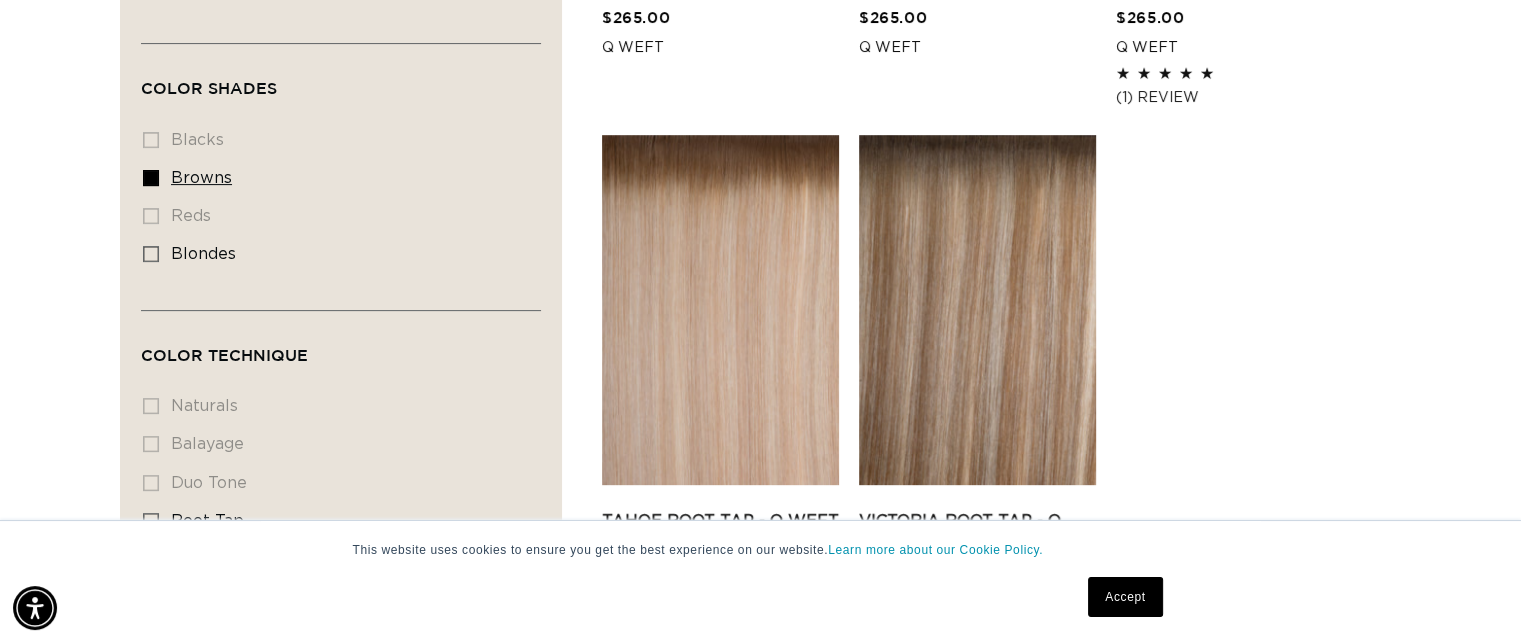 scroll, scrollTop: 0, scrollLeft: 0, axis: both 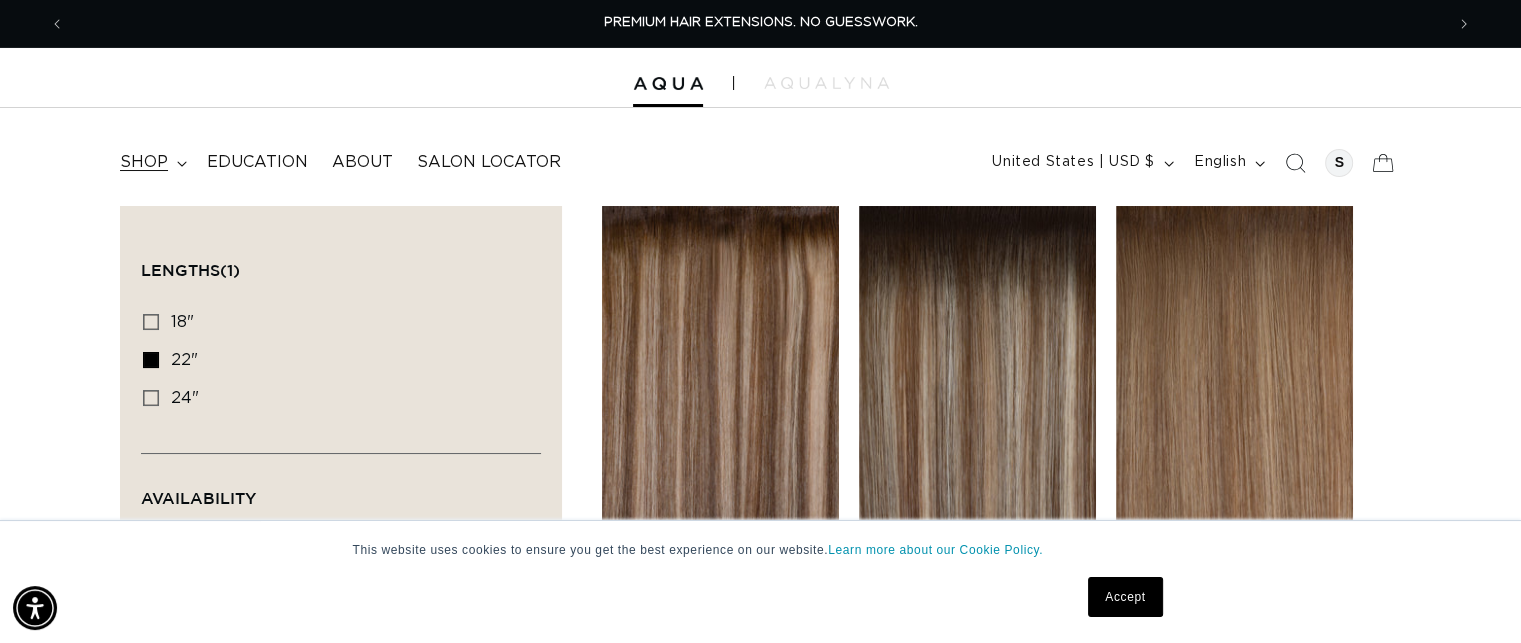 click 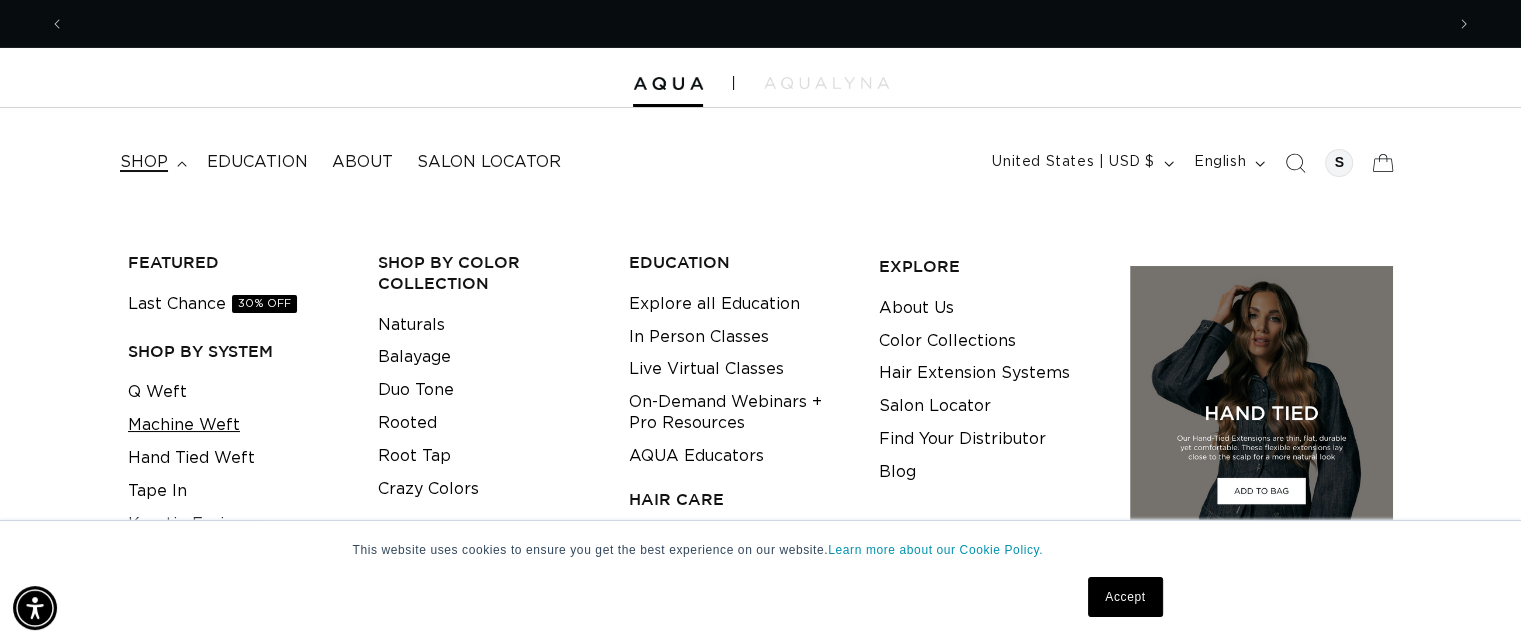 click on "Machine Weft" at bounding box center (184, 425) 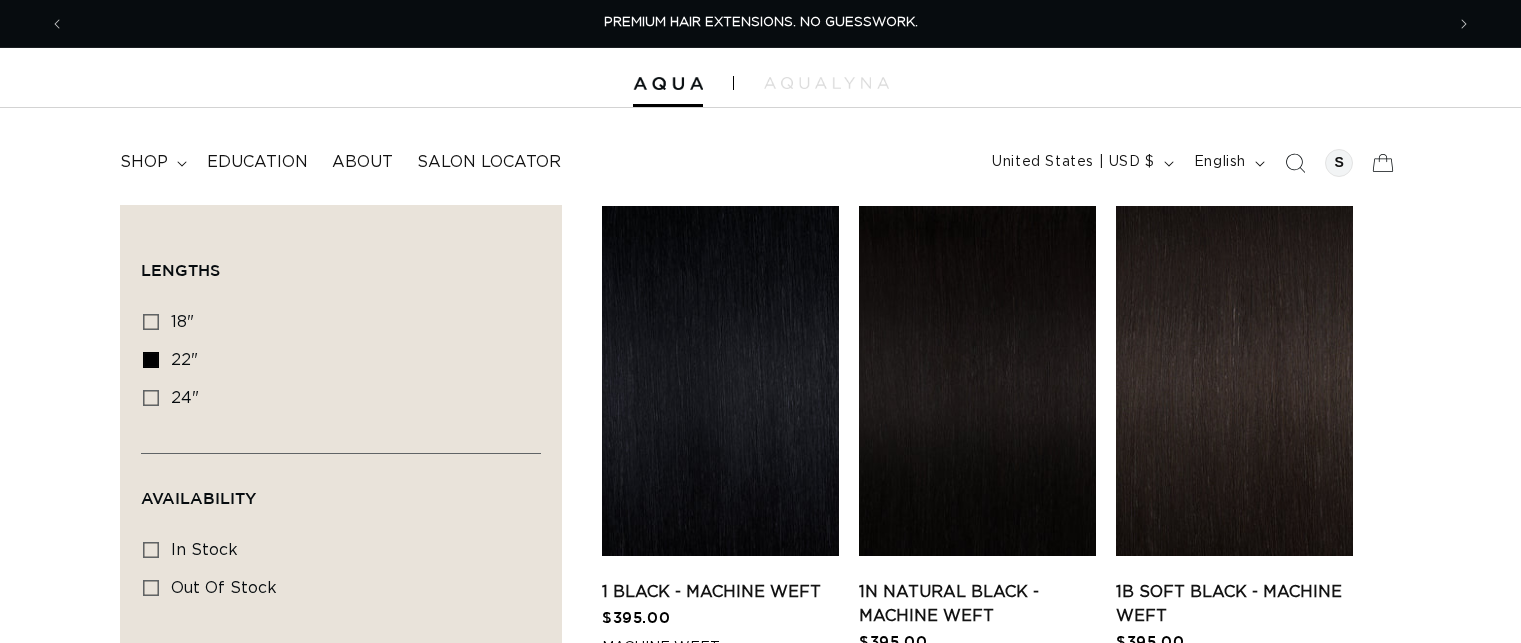scroll, scrollTop: 0, scrollLeft: 0, axis: both 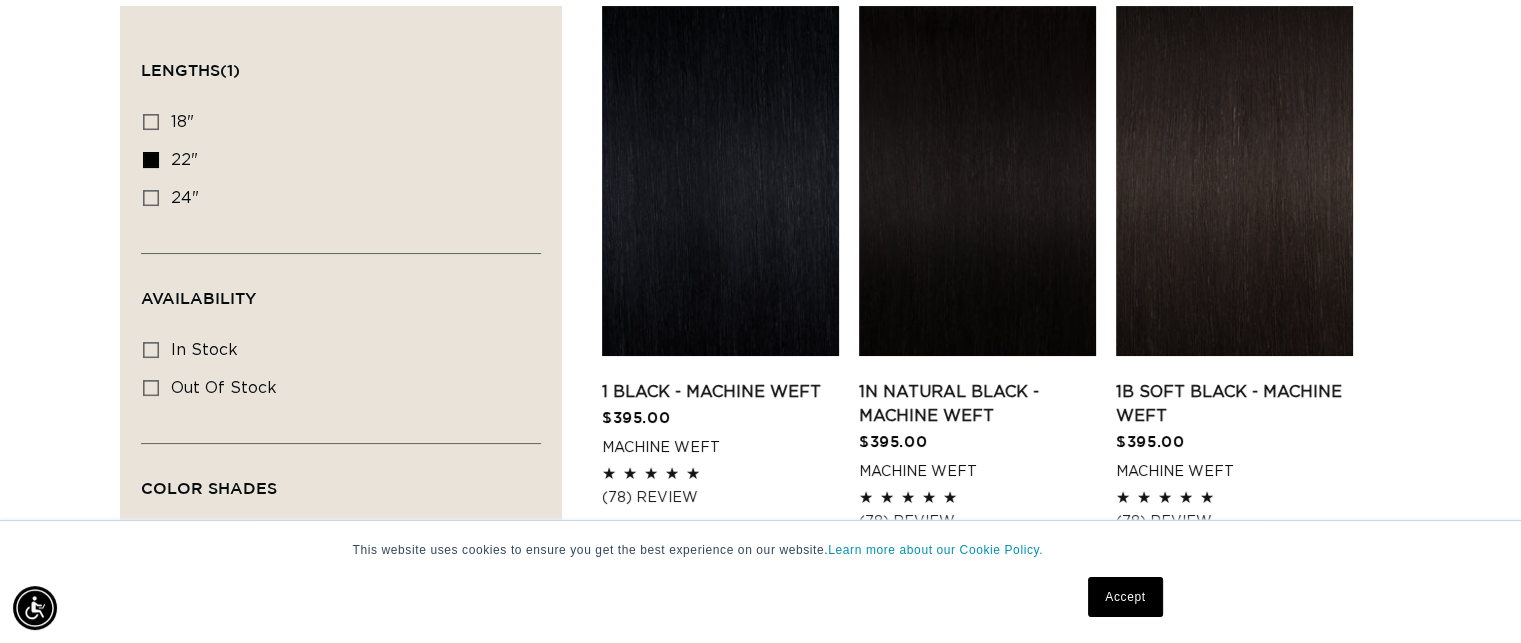 click on "Accept" at bounding box center (1125, 597) 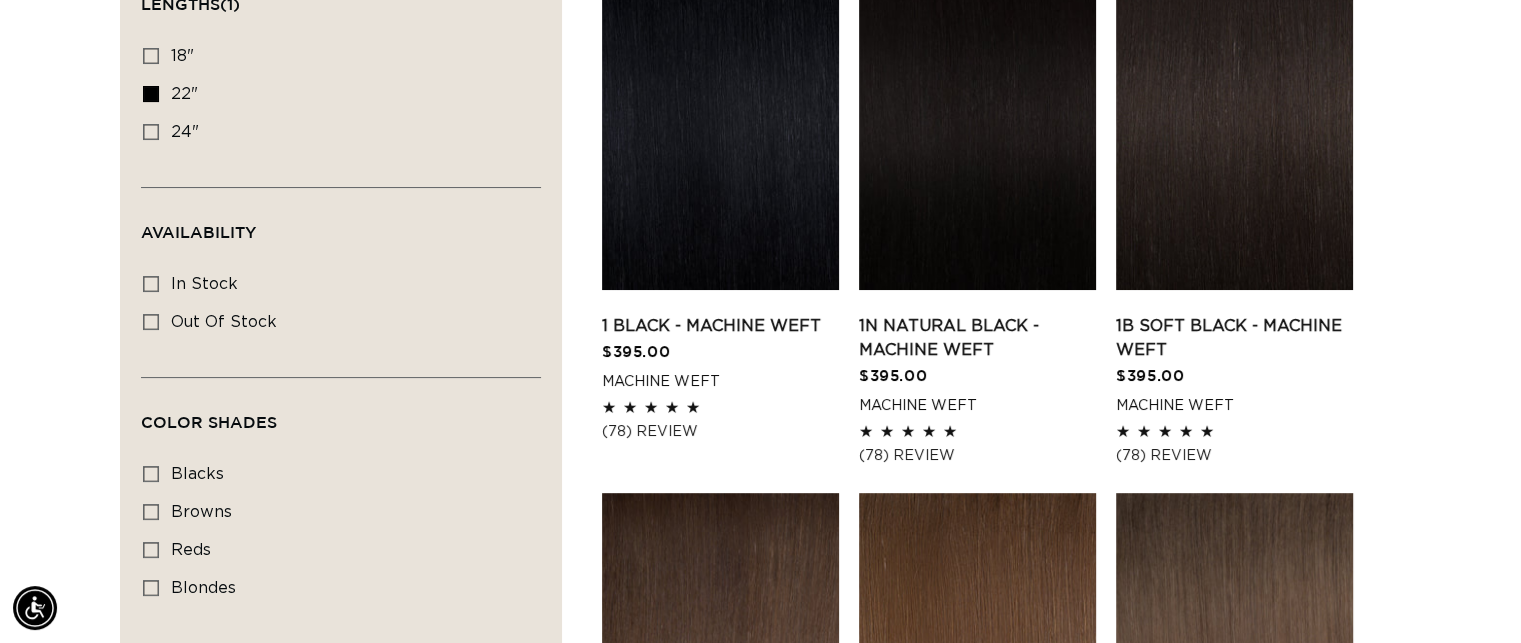 scroll, scrollTop: 387, scrollLeft: 0, axis: vertical 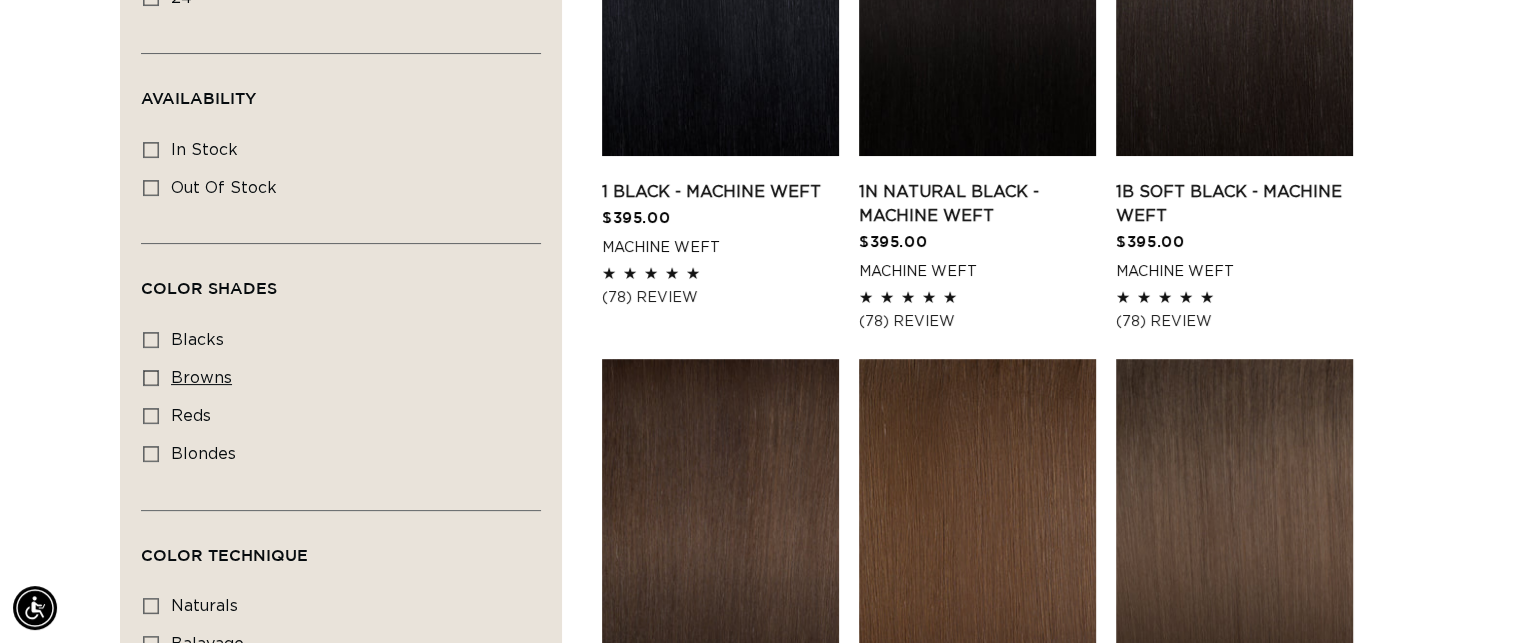 click 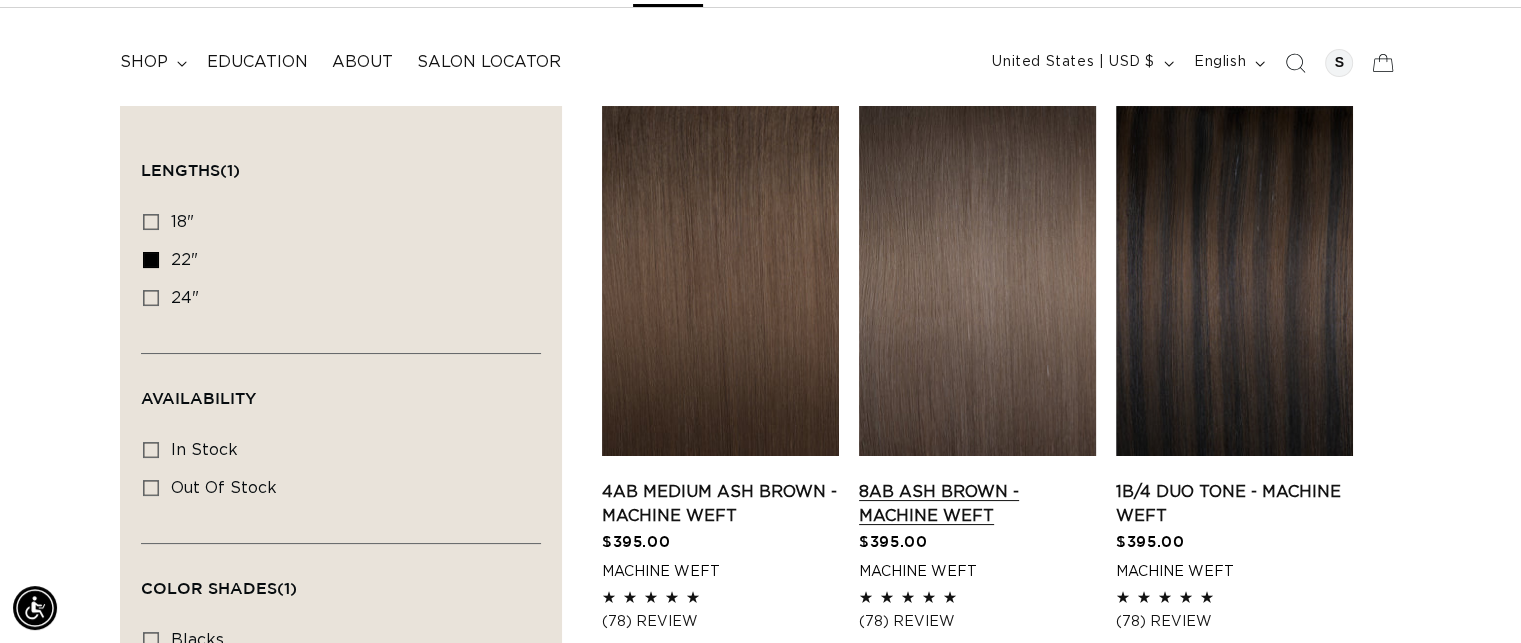 scroll, scrollTop: 0, scrollLeft: 0, axis: both 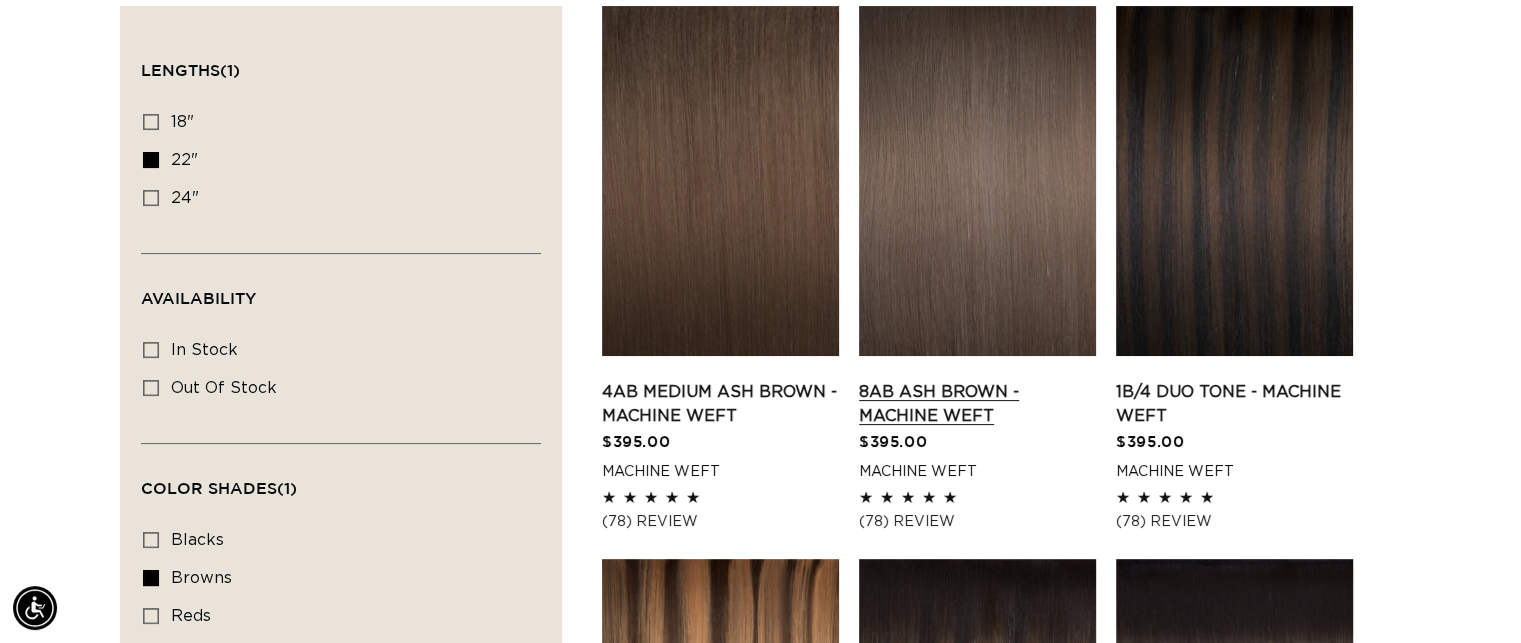 click on "8AB Ash Brown - Machine Weft" at bounding box center (977, 404) 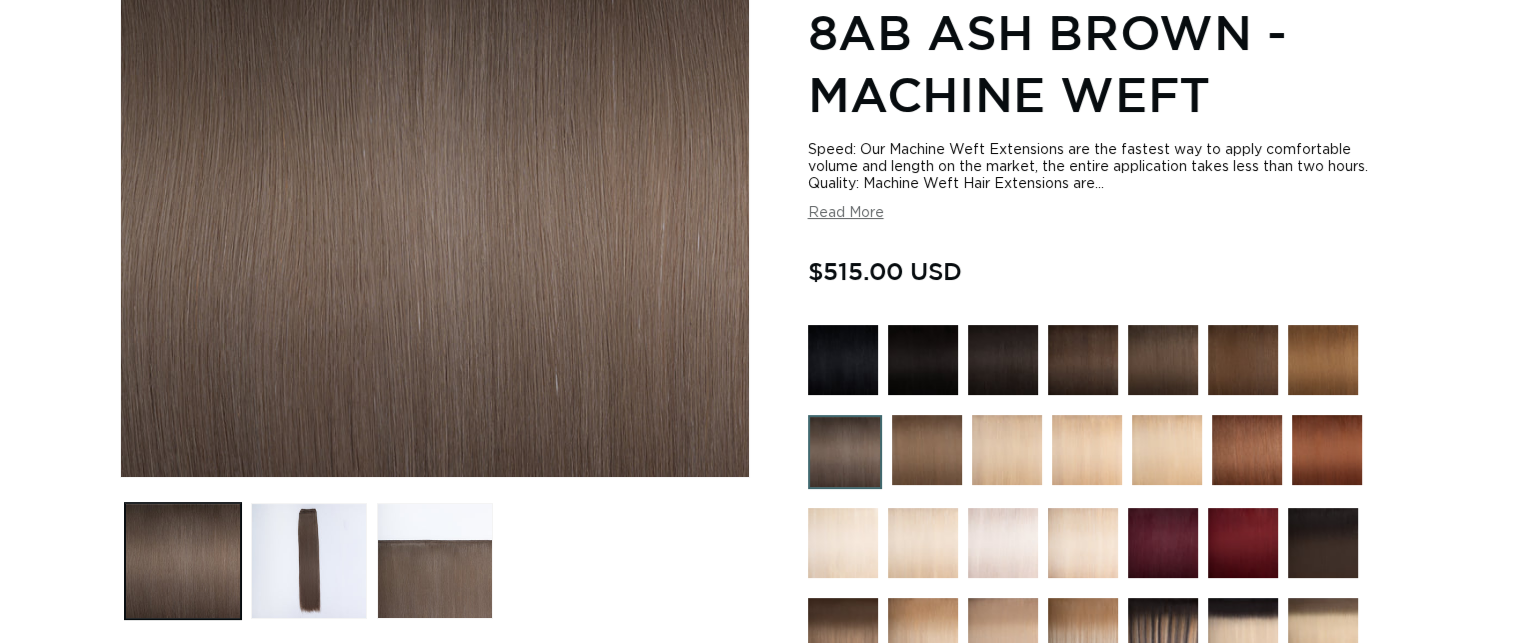 scroll, scrollTop: 300, scrollLeft: 0, axis: vertical 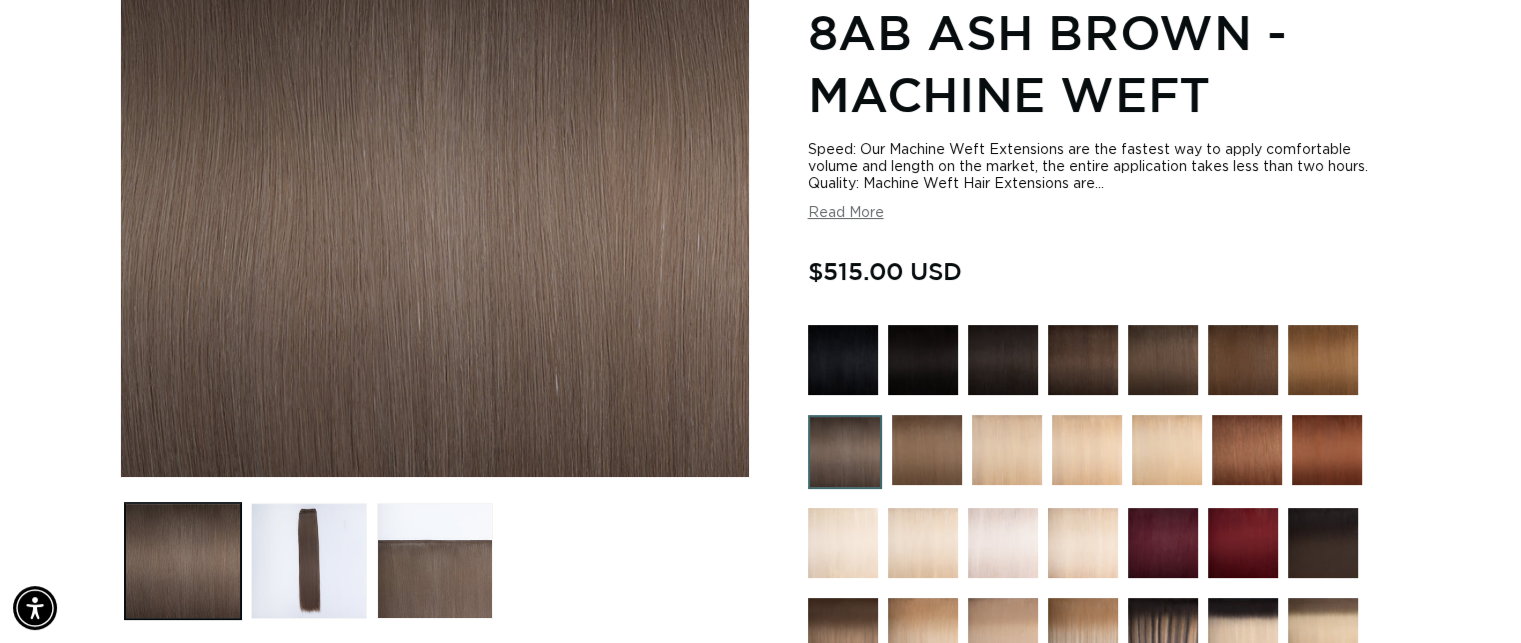 click on "Read More" at bounding box center [846, 213] 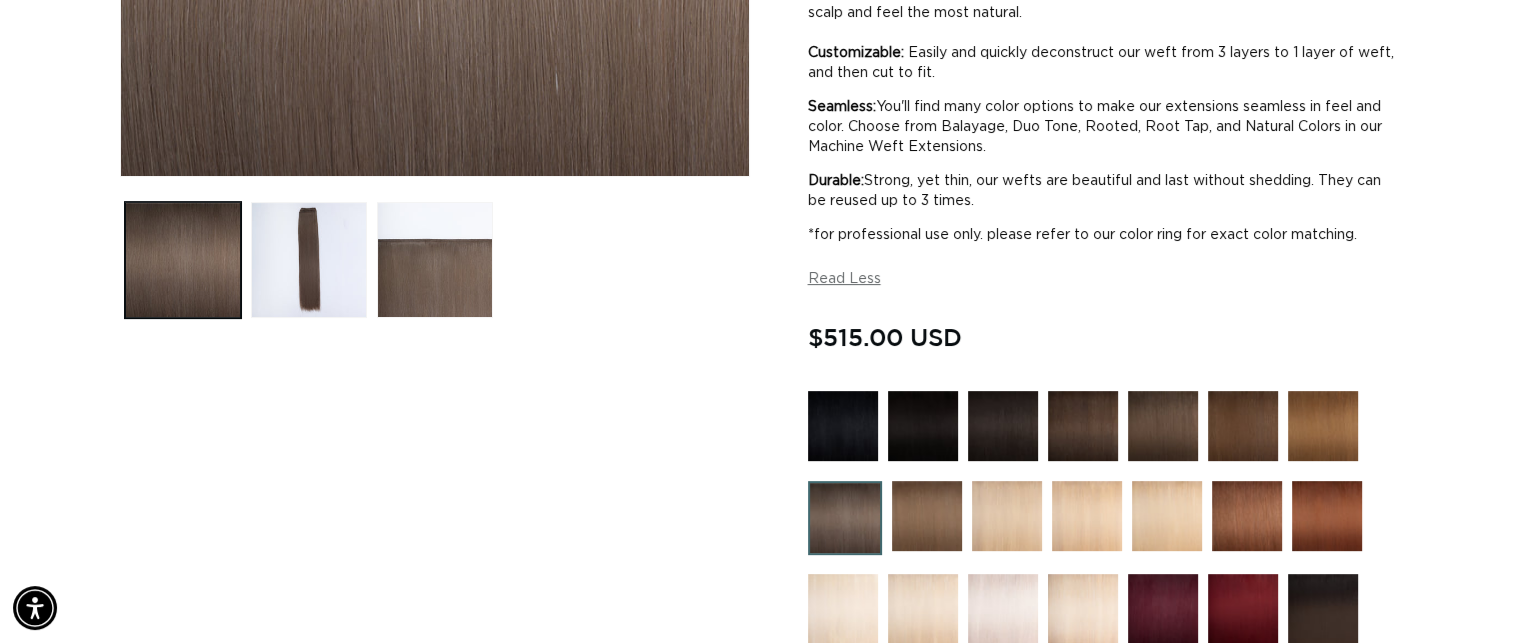 scroll, scrollTop: 900, scrollLeft: 0, axis: vertical 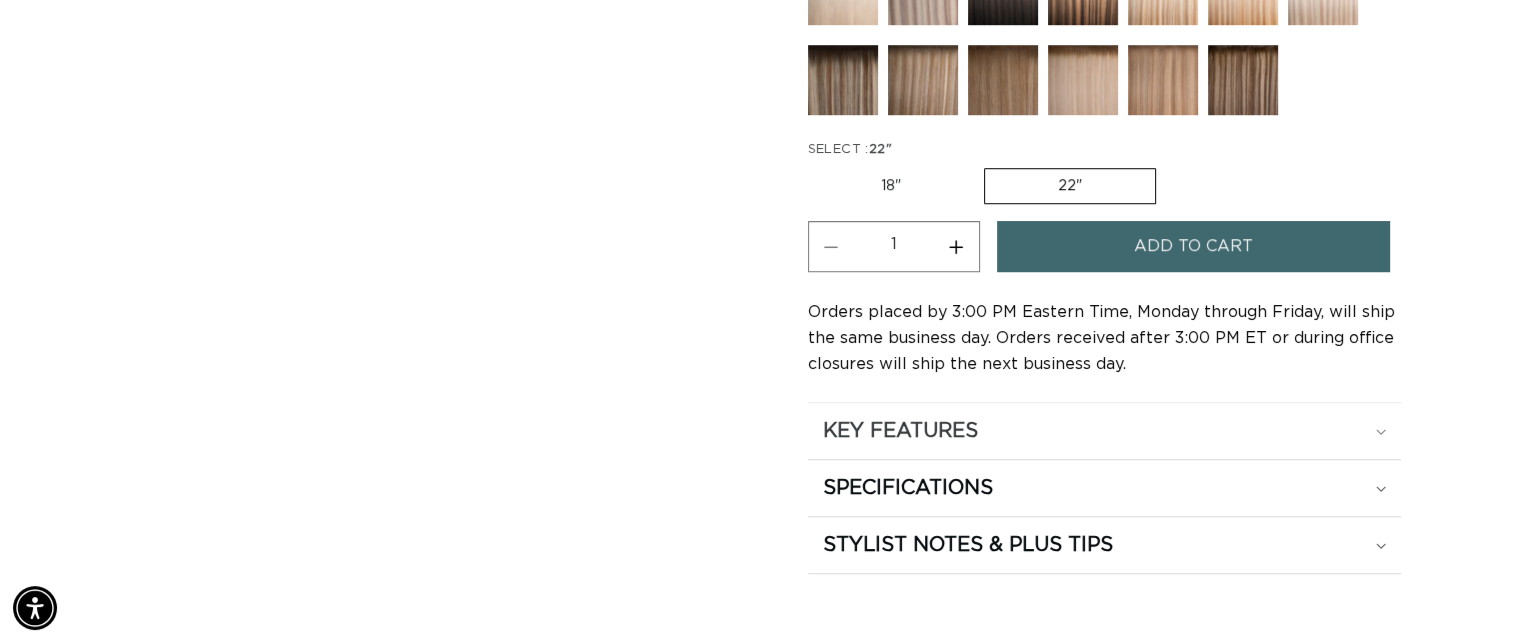 click on "KEY FEATURES" at bounding box center [1104, 431] 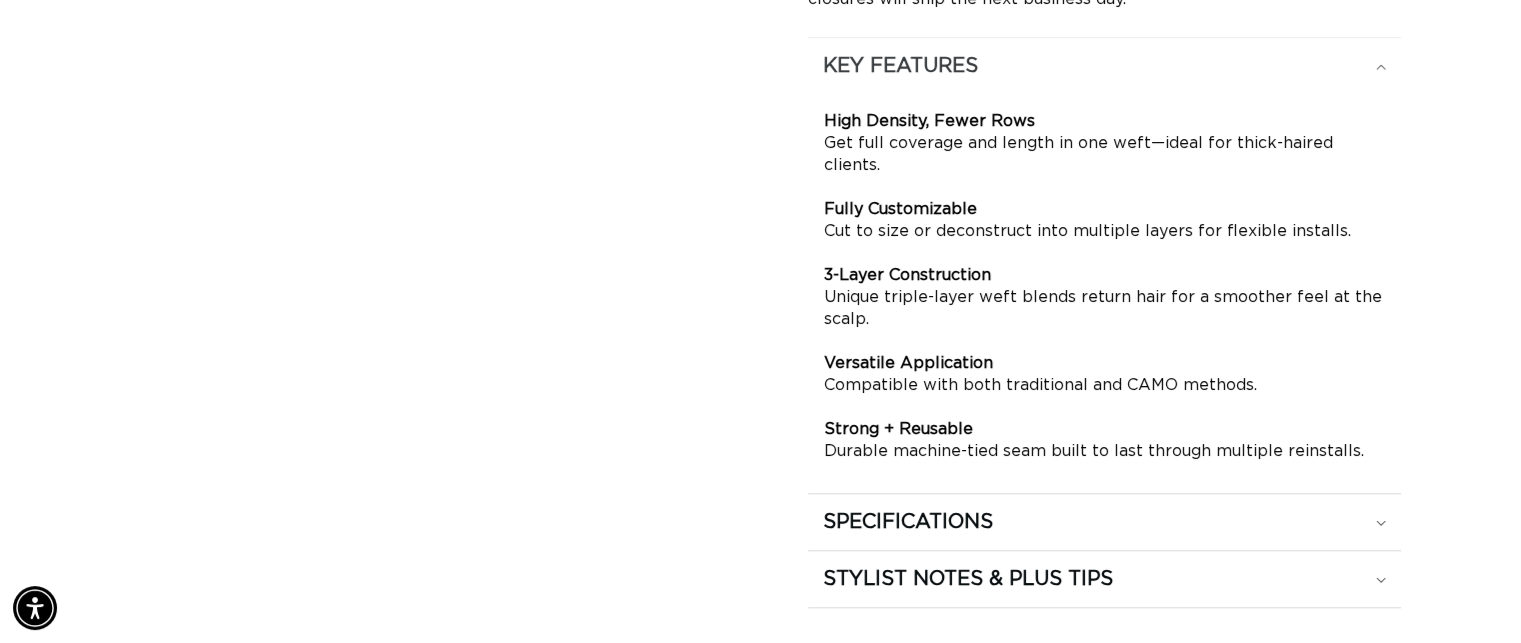 scroll, scrollTop: 1800, scrollLeft: 0, axis: vertical 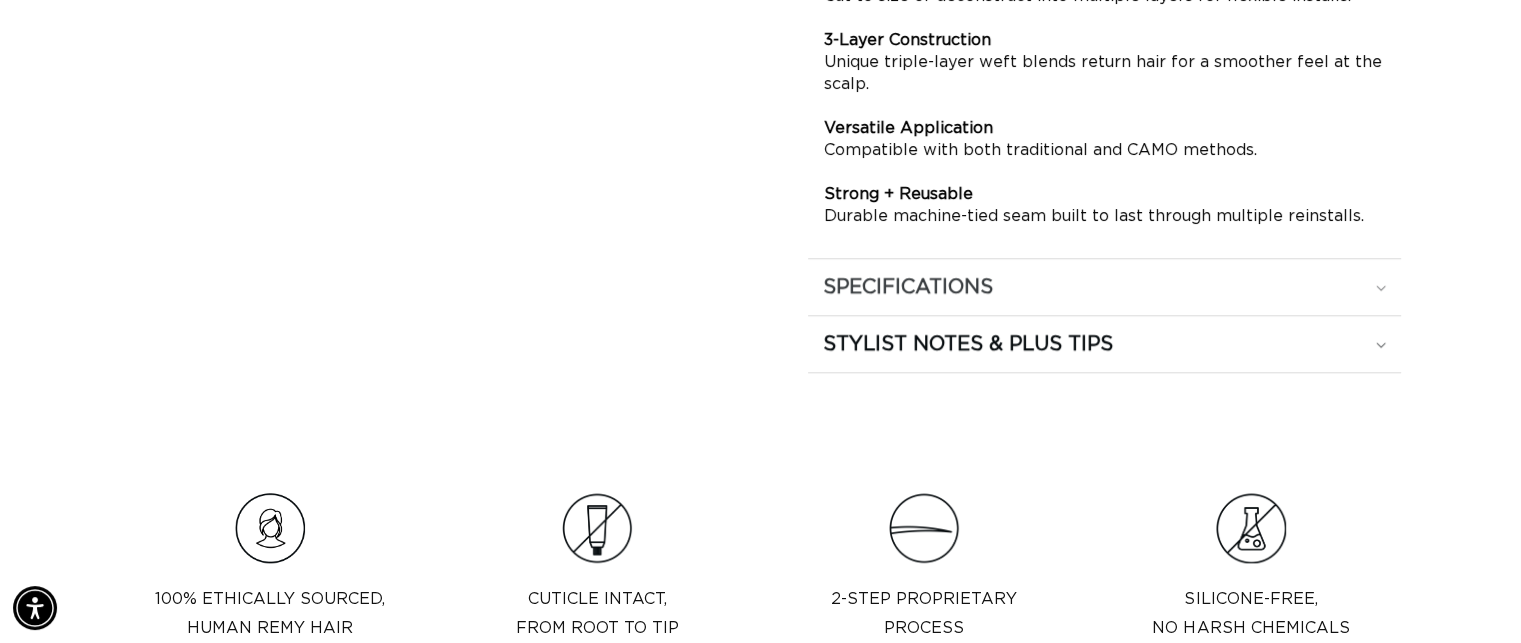 click on "SPECIFICATIONS" at bounding box center [900, -169] 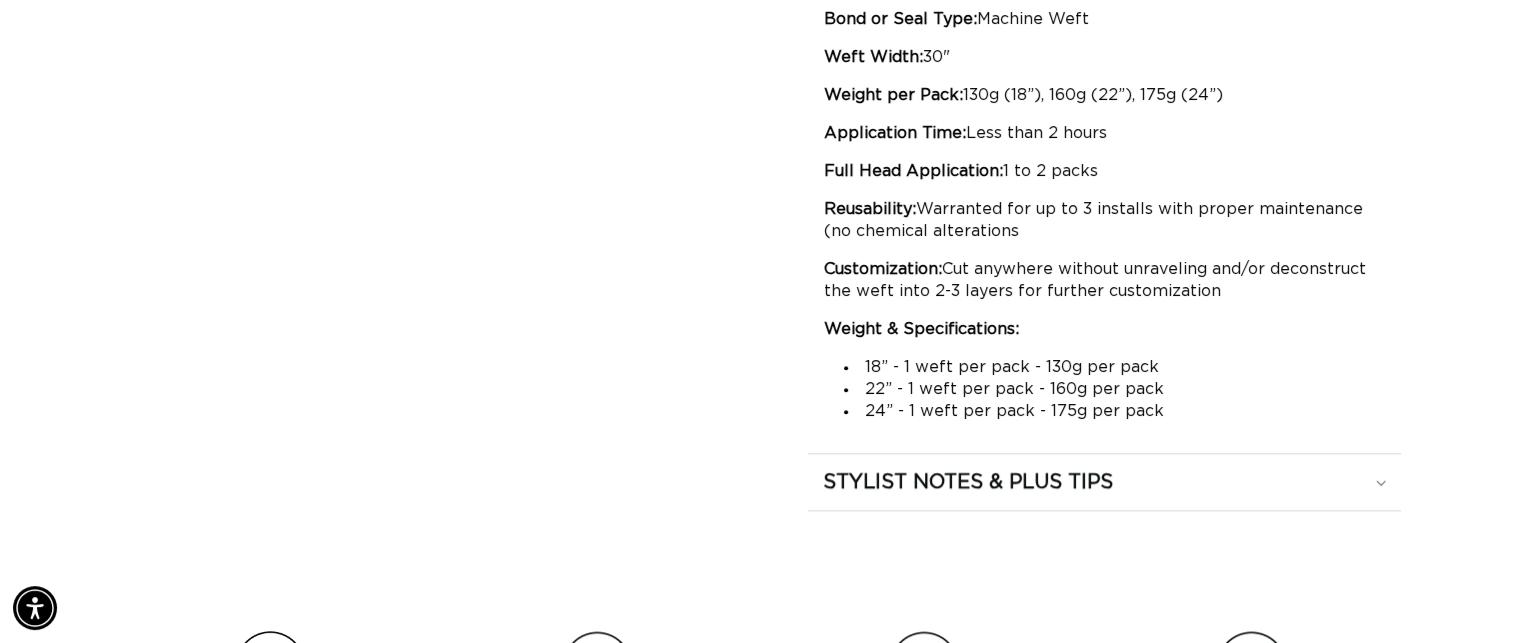scroll, scrollTop: 0, scrollLeft: 2757, axis: horizontal 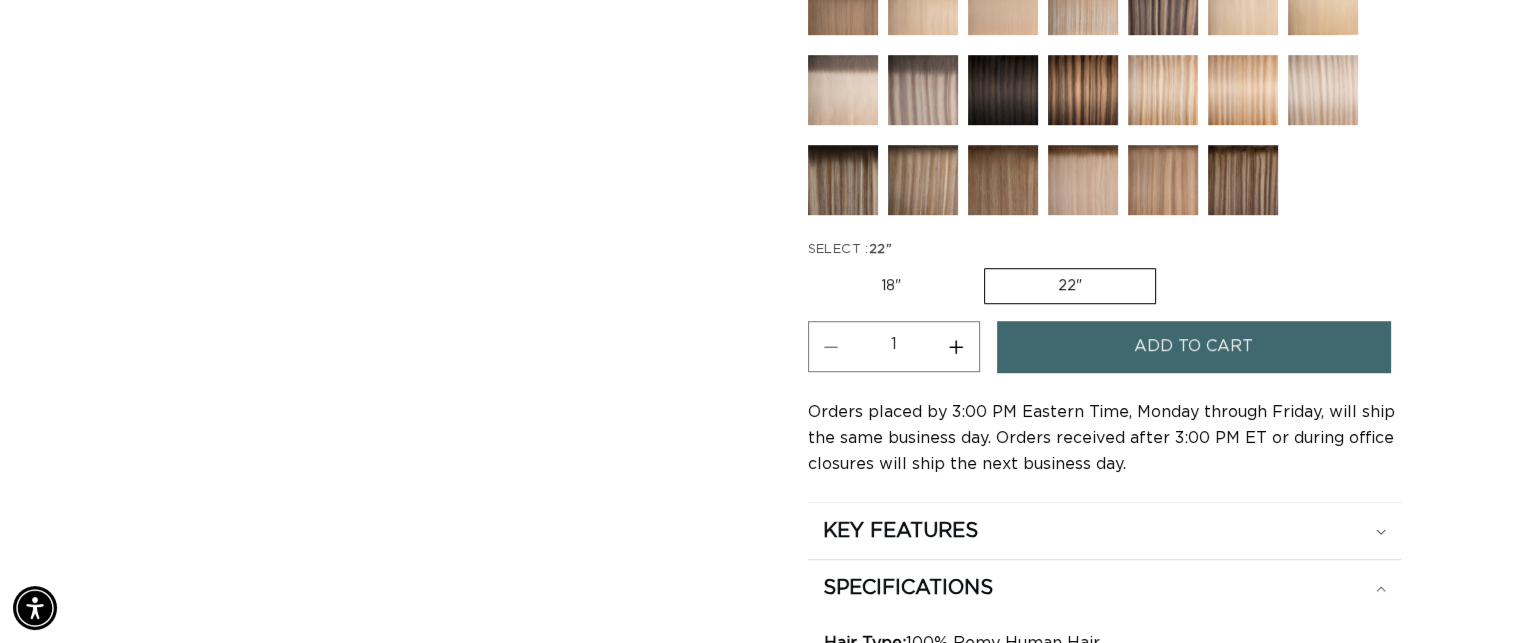 click on "Add to cart" at bounding box center [1194, 346] 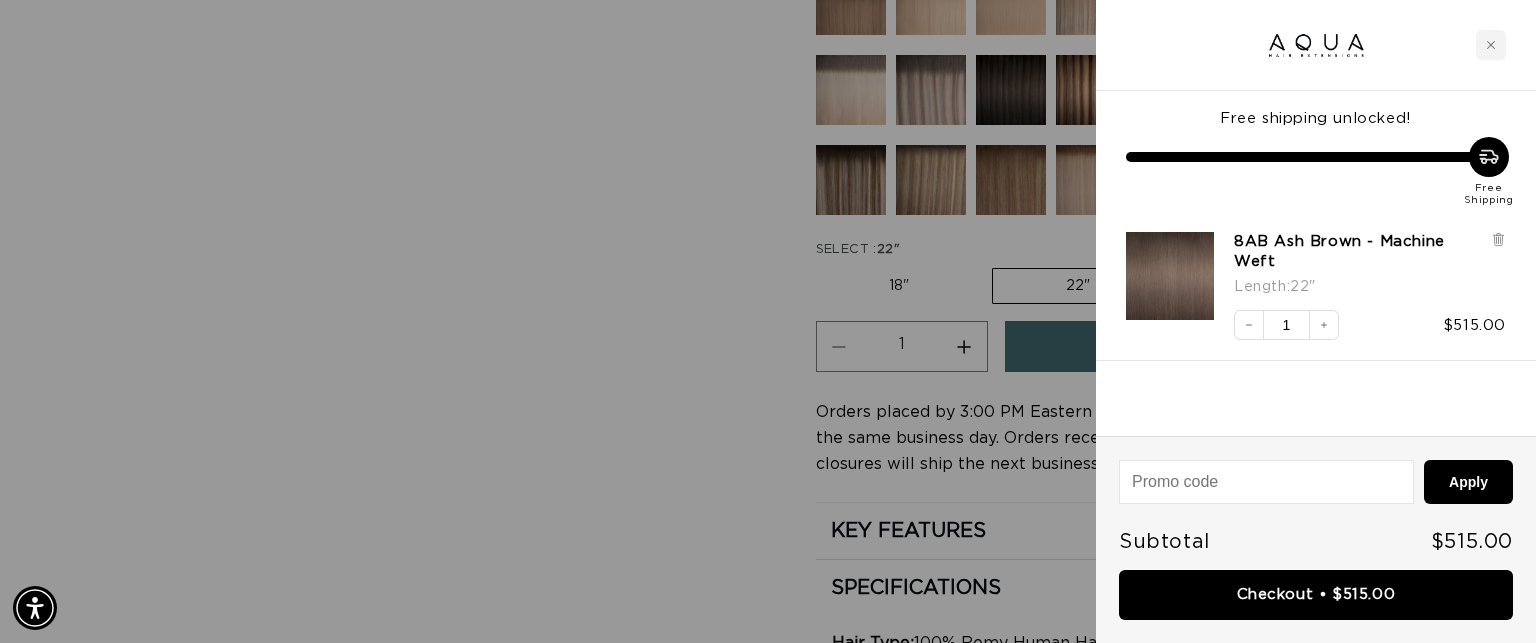 scroll, scrollTop: 0, scrollLeft: 2788, axis: horizontal 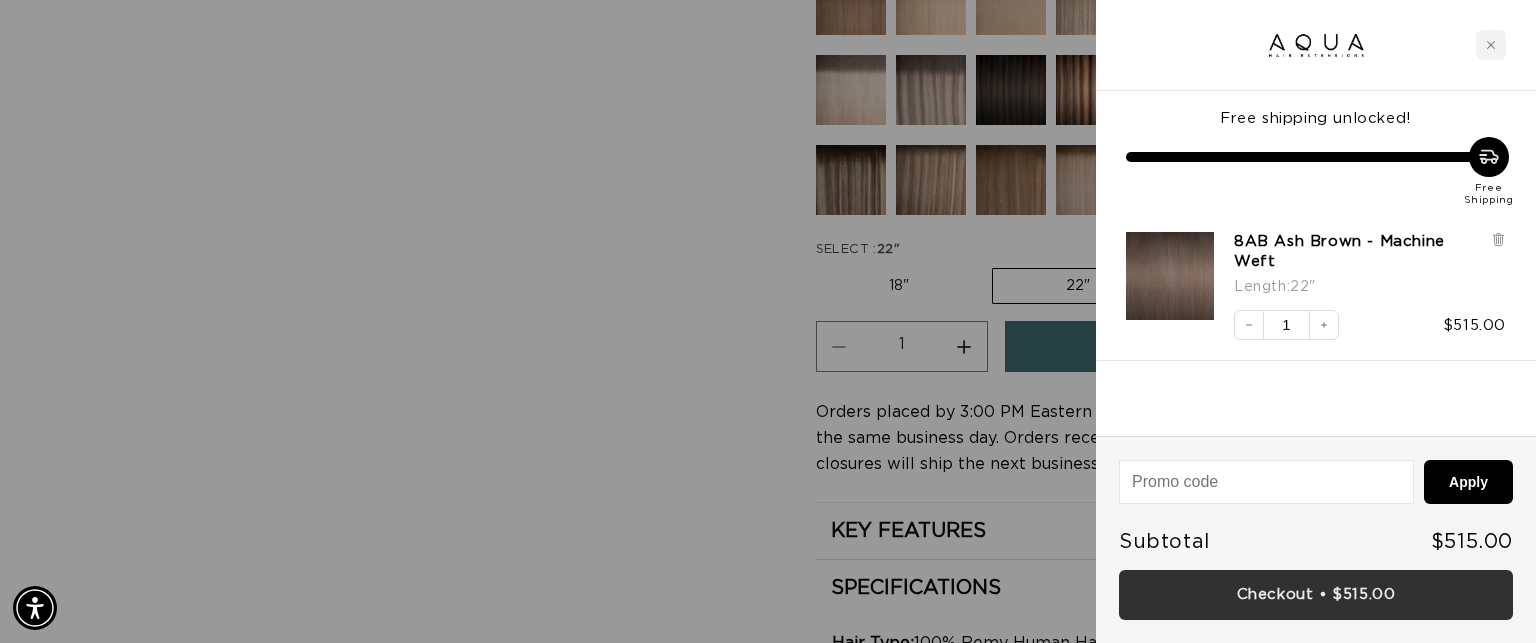 click on "Checkout • $515.00" at bounding box center [1316, 595] 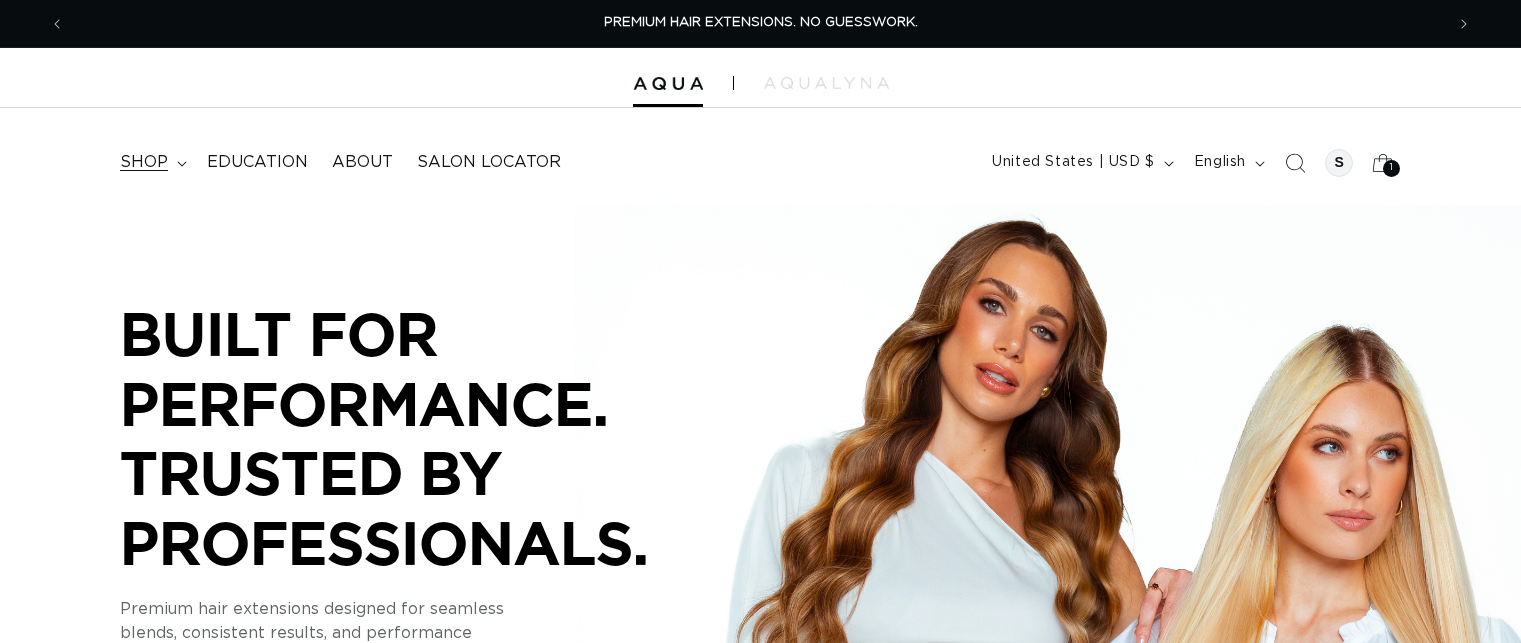 scroll, scrollTop: 0, scrollLeft: 0, axis: both 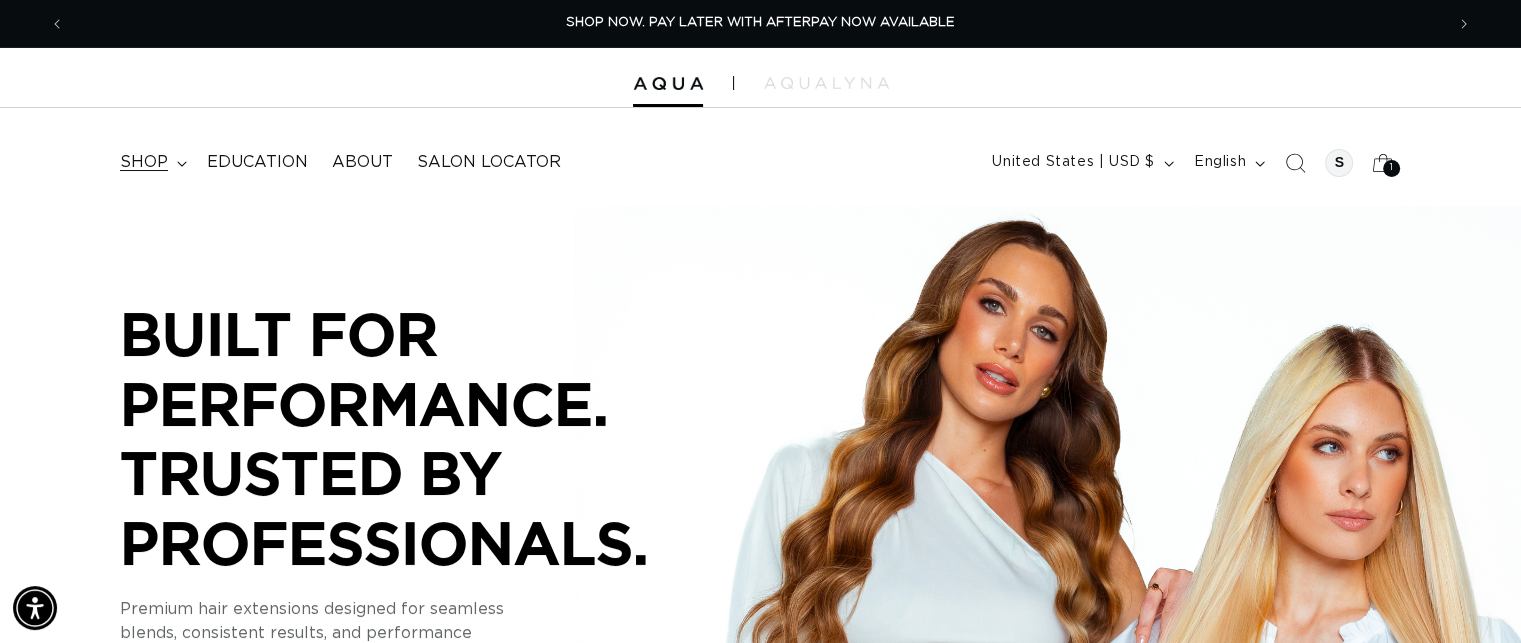 click on "shop" at bounding box center (144, 162) 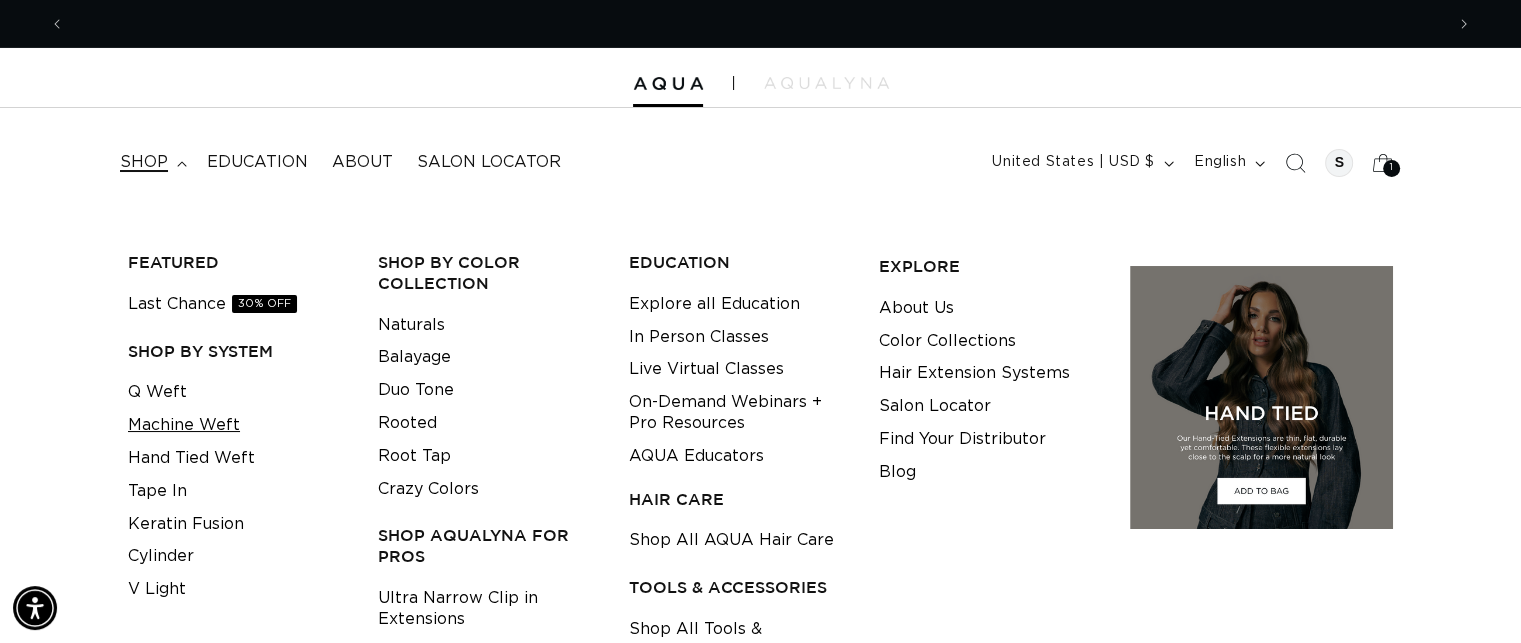 click on "Machine Weft" at bounding box center (184, 425) 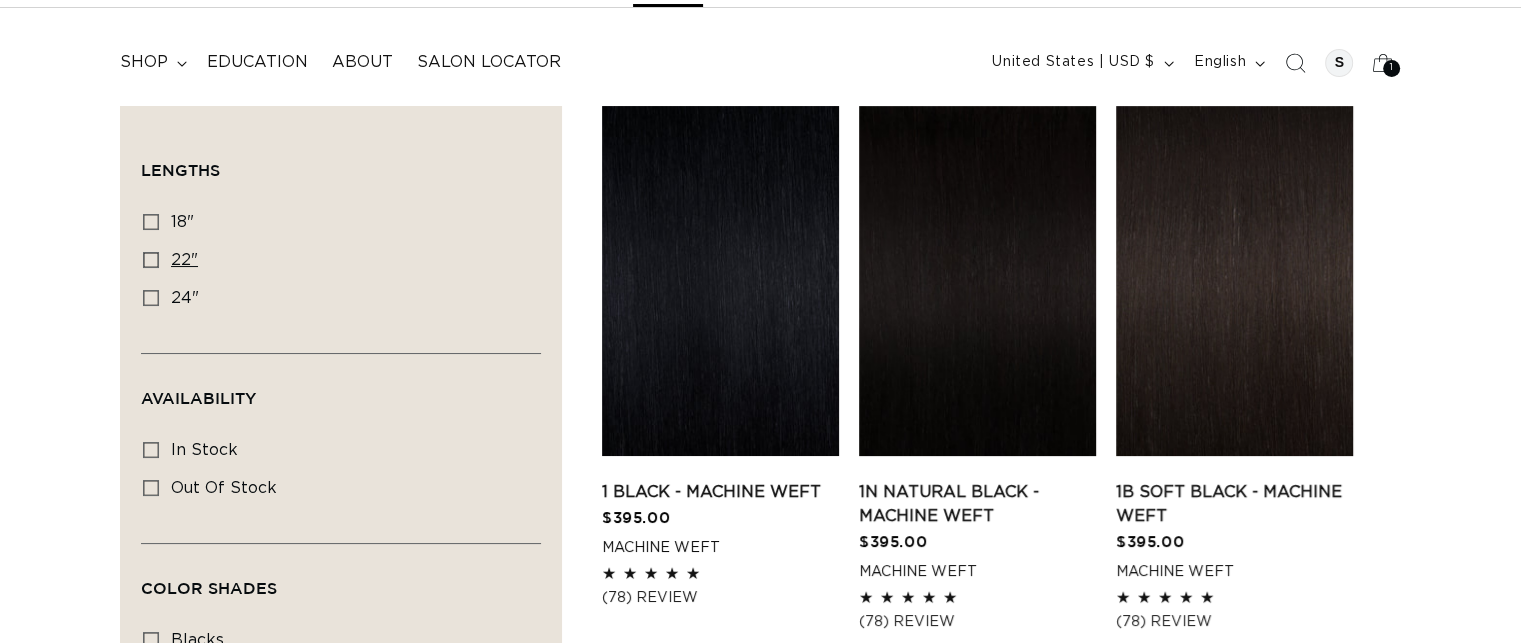 click 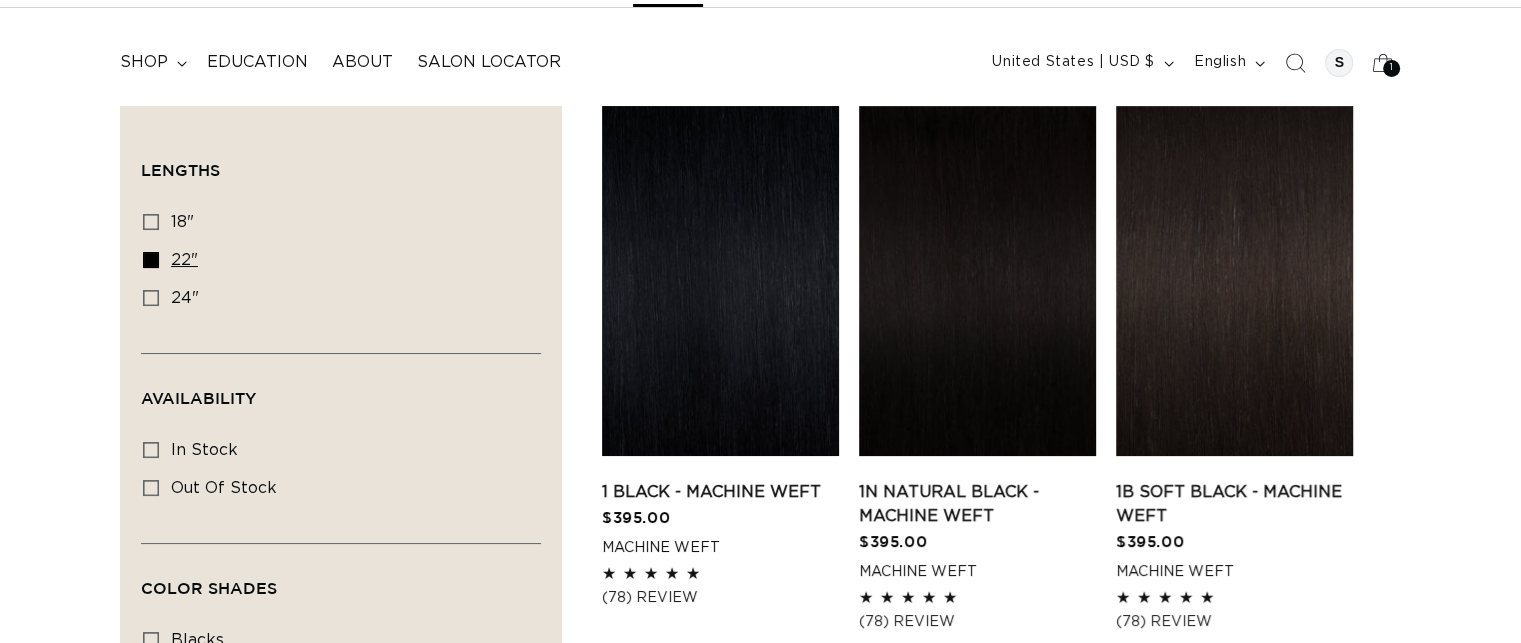 scroll, scrollTop: 100, scrollLeft: 0, axis: vertical 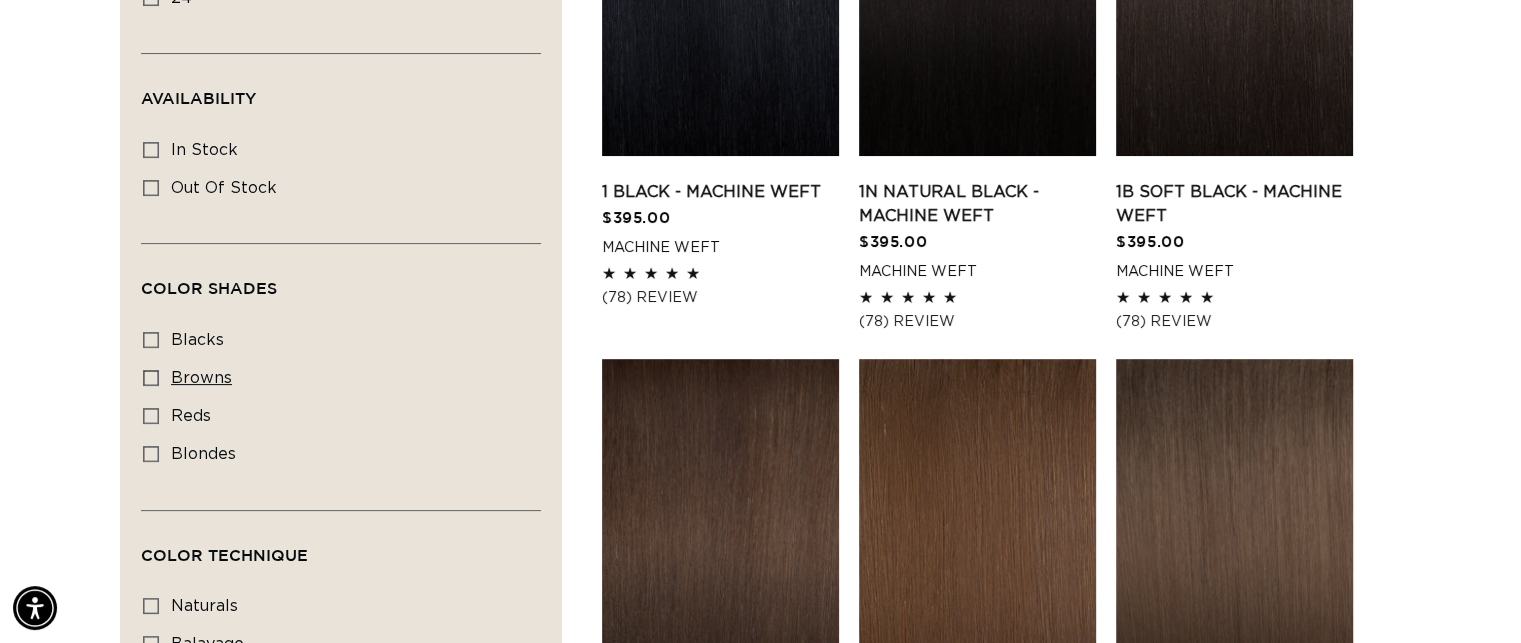 click 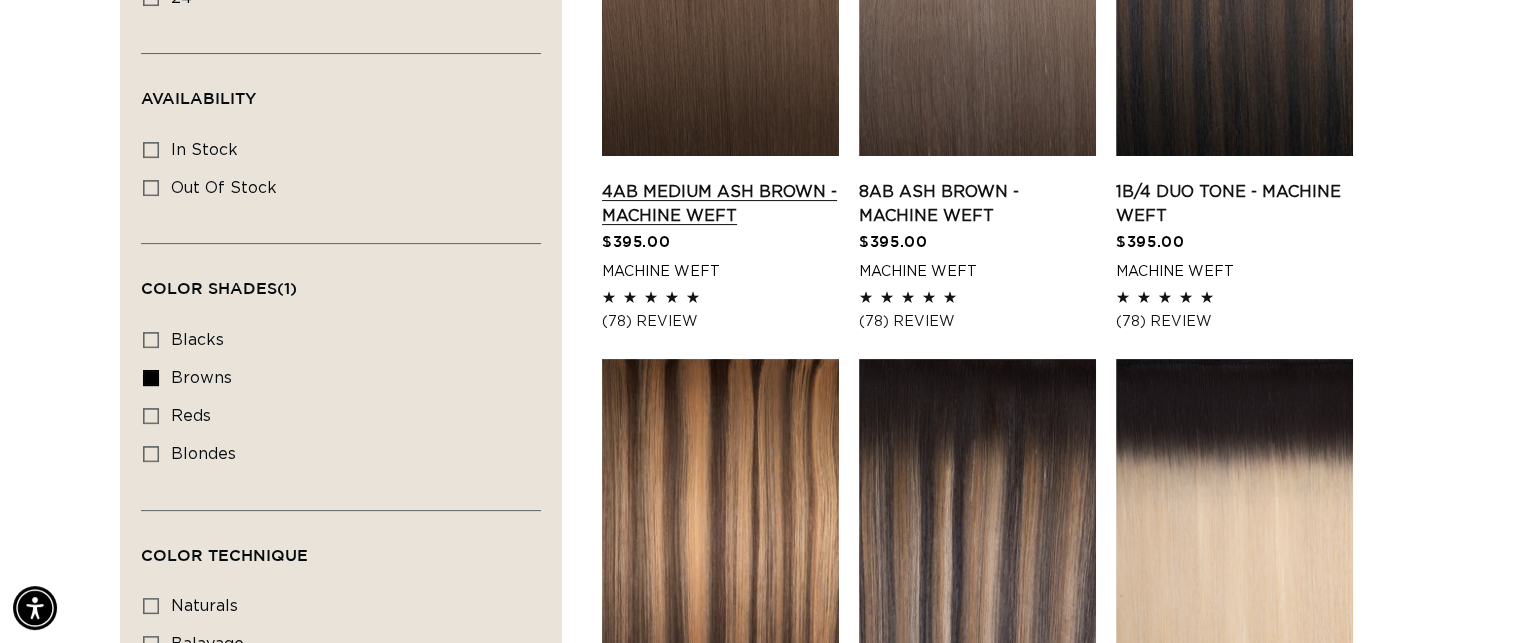 scroll, scrollTop: 0, scrollLeft: 0, axis: both 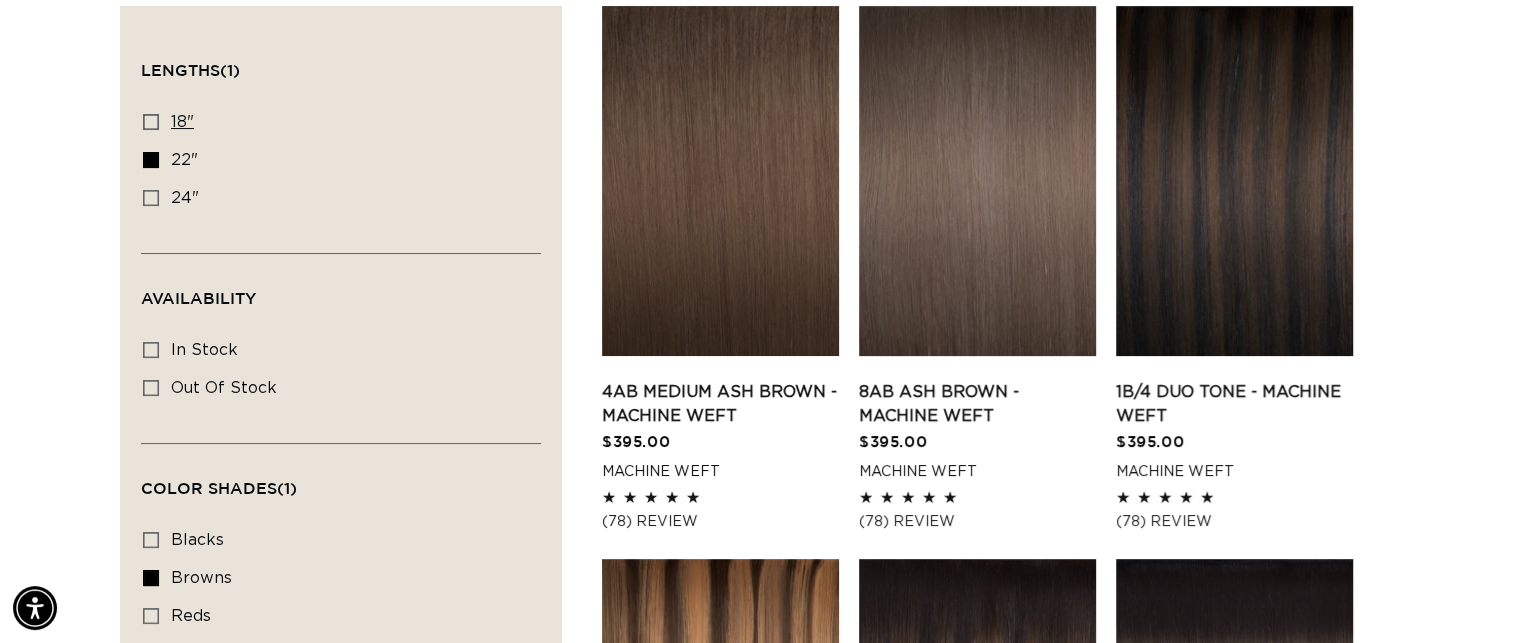 click 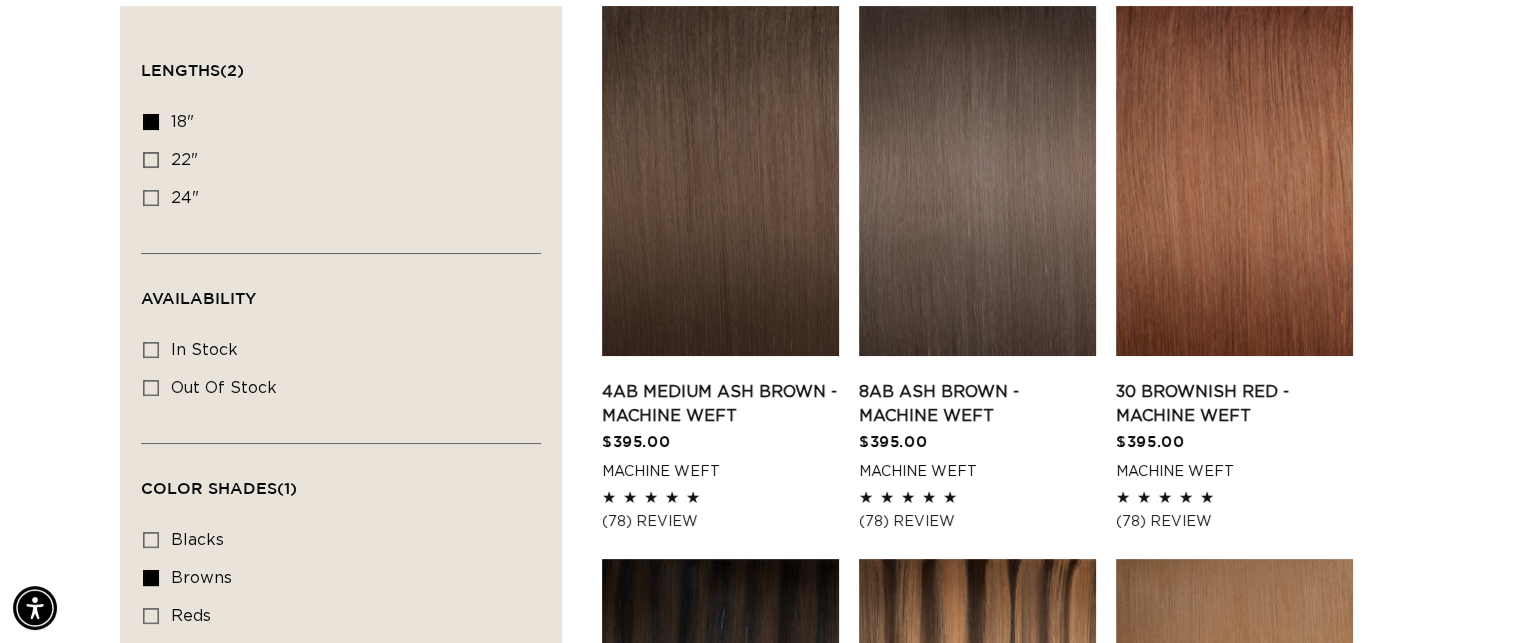 scroll, scrollTop: 0, scrollLeft: 2757, axis: horizontal 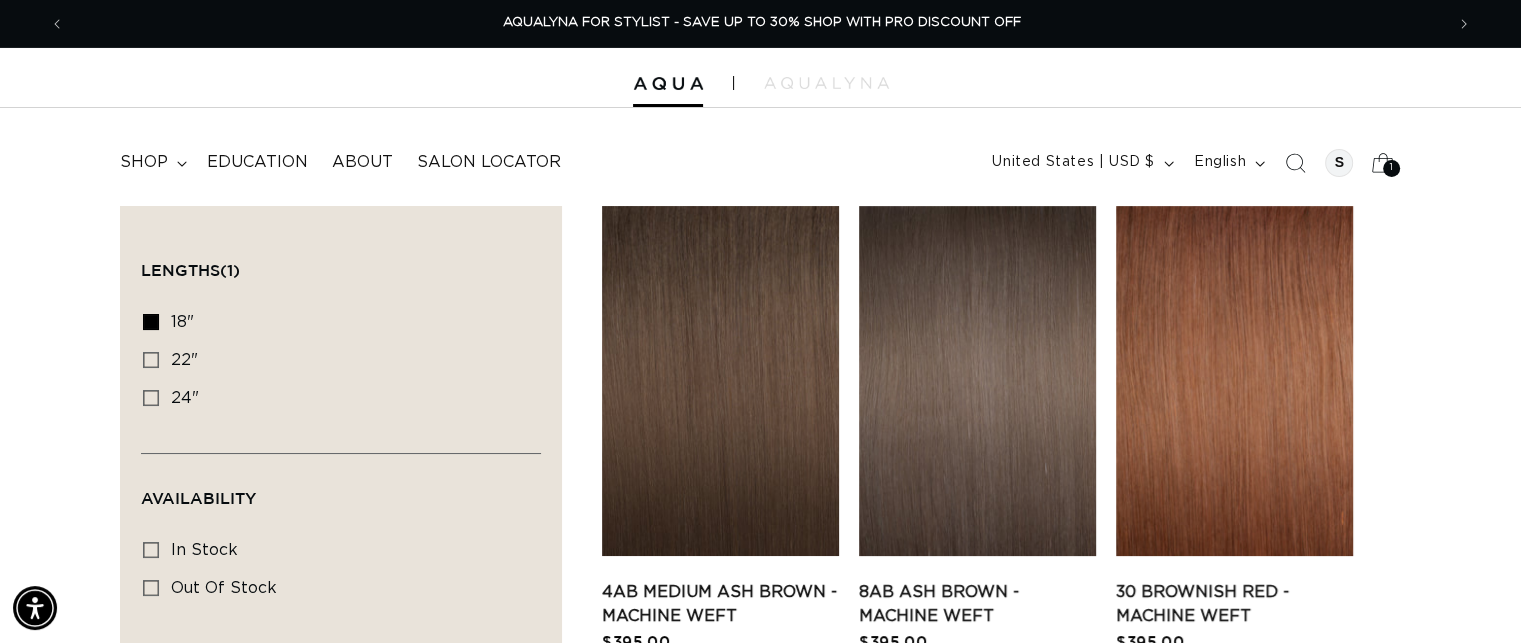 click on "1 1" at bounding box center [1391, 168] 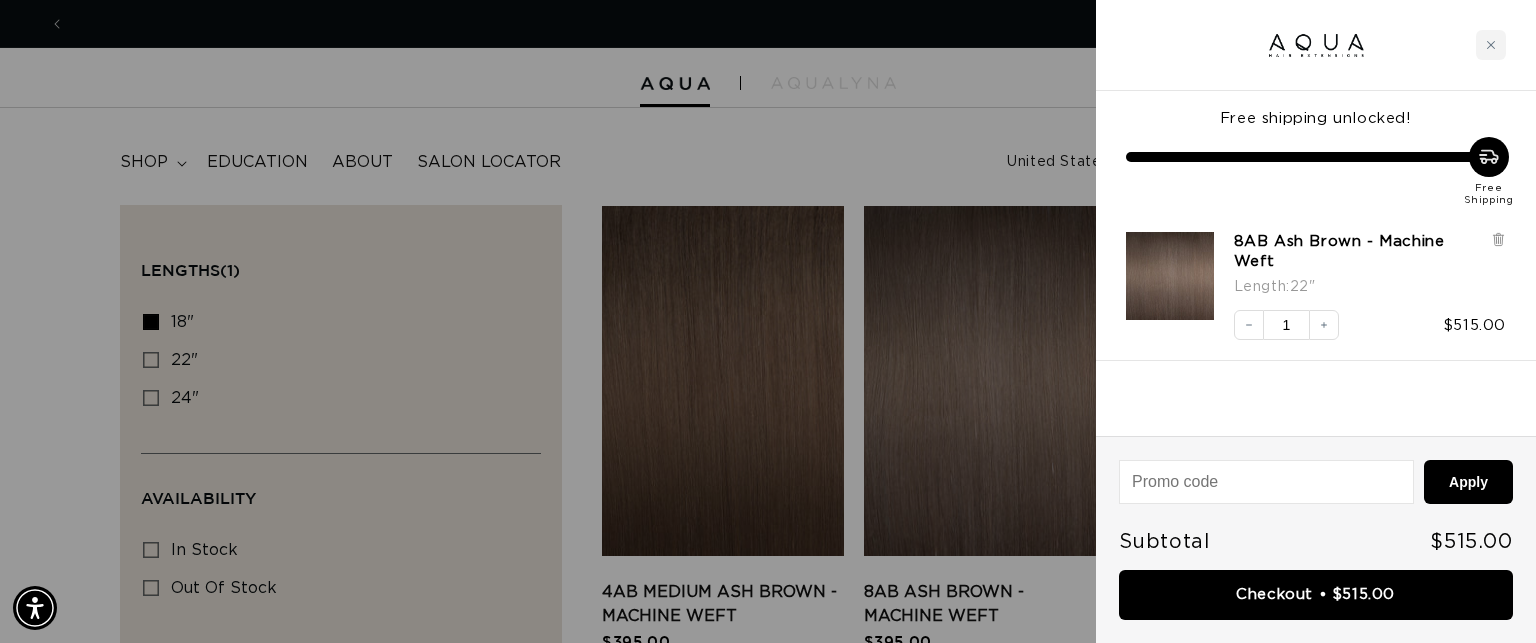 scroll, scrollTop: 0, scrollLeft: 0, axis: both 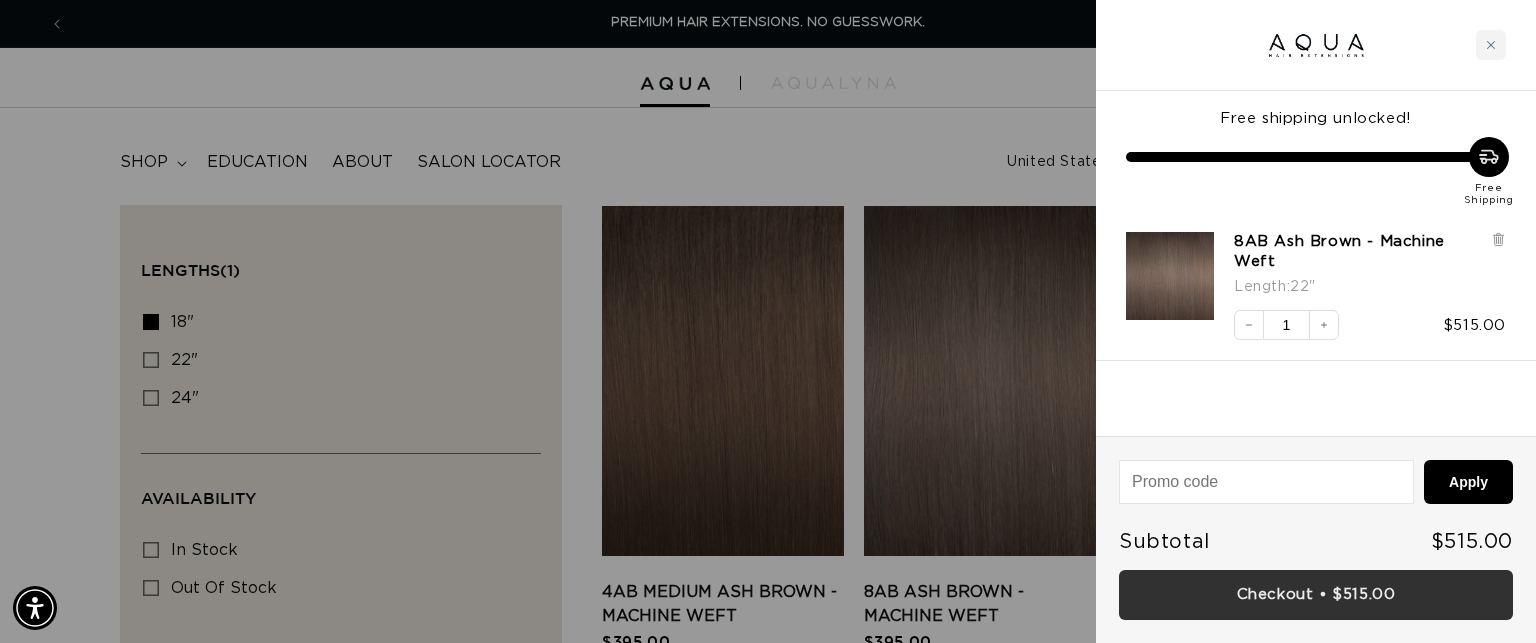 click on "Checkout • $515.00" at bounding box center [1316, 595] 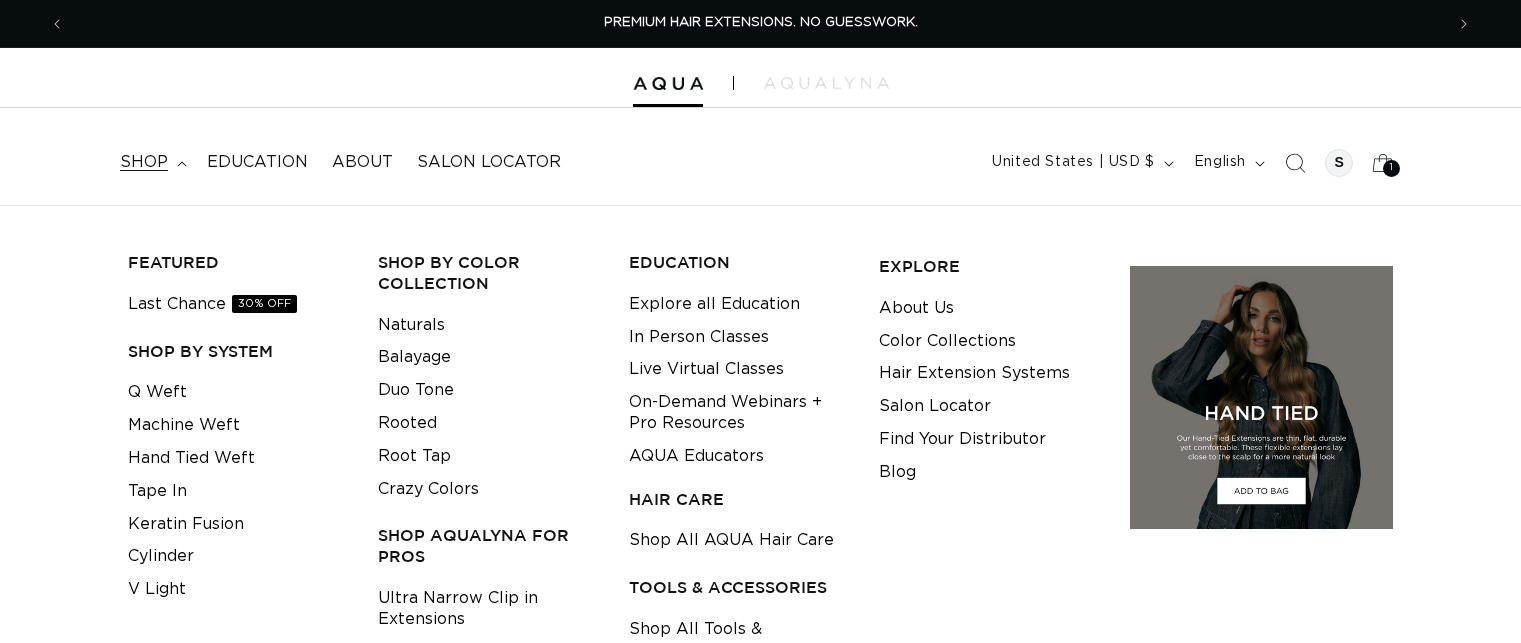 scroll, scrollTop: 0, scrollLeft: 0, axis: both 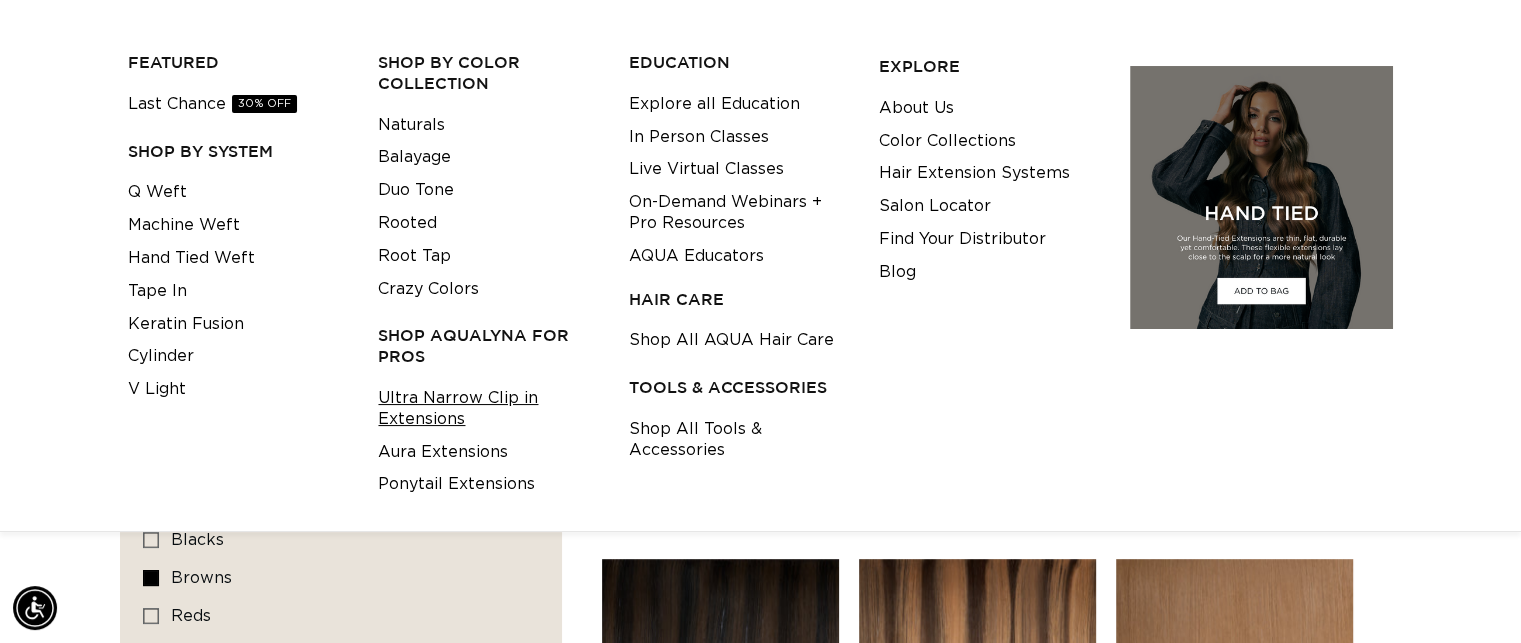 click on "Ultra Narrow Clip in Extensions" at bounding box center (487, 409) 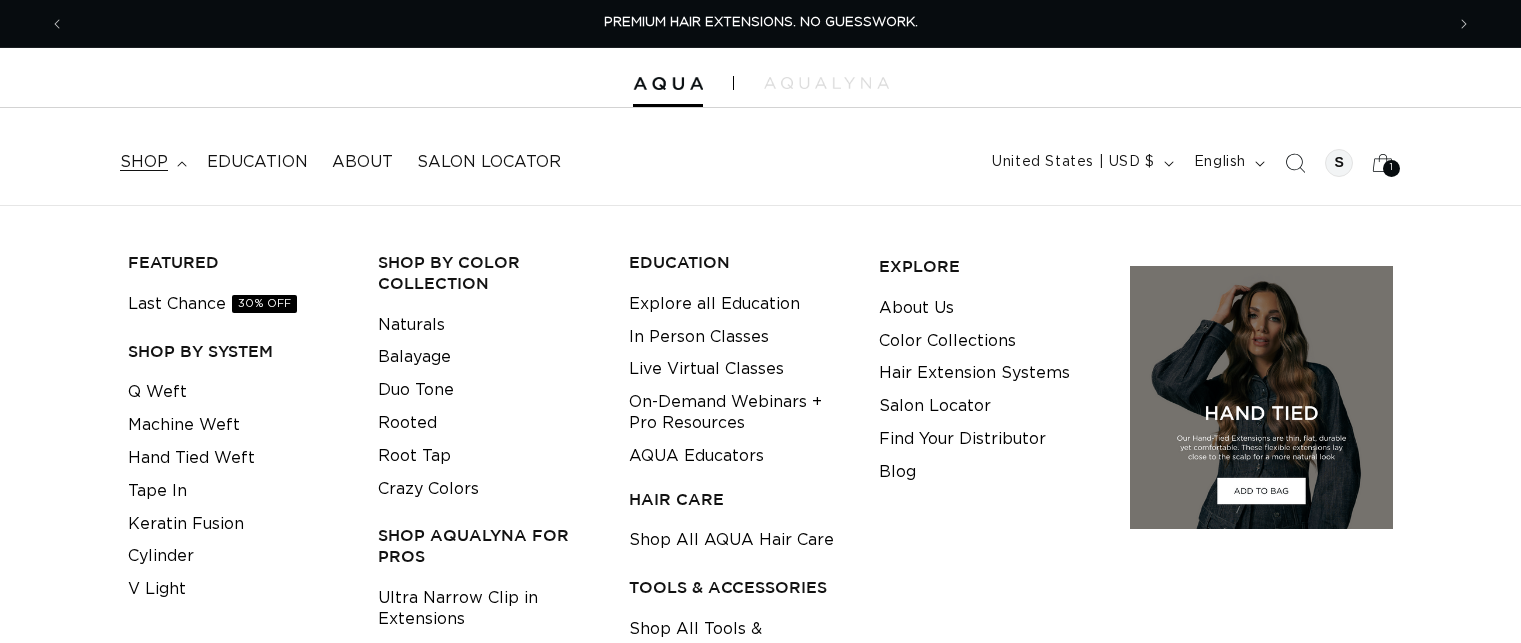 scroll, scrollTop: 0, scrollLeft: 0, axis: both 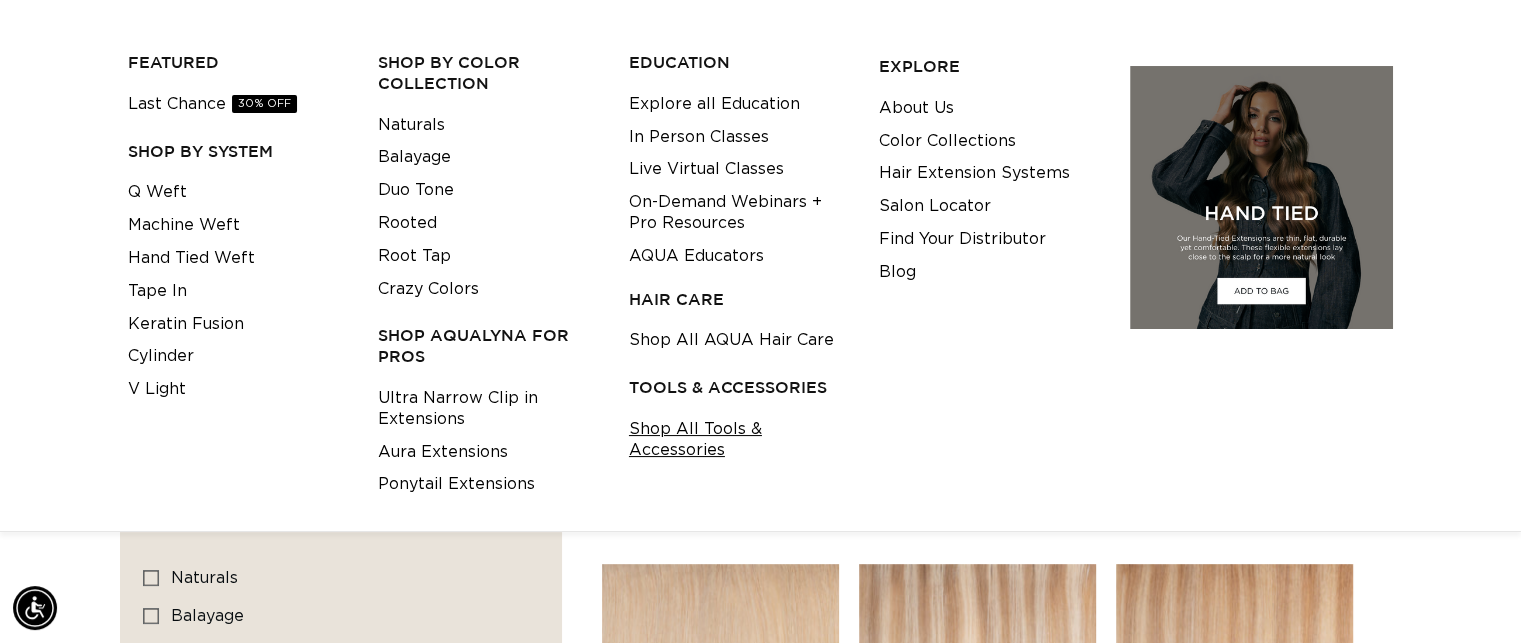 click on "Shop All Tools & Accessories" at bounding box center (738, 440) 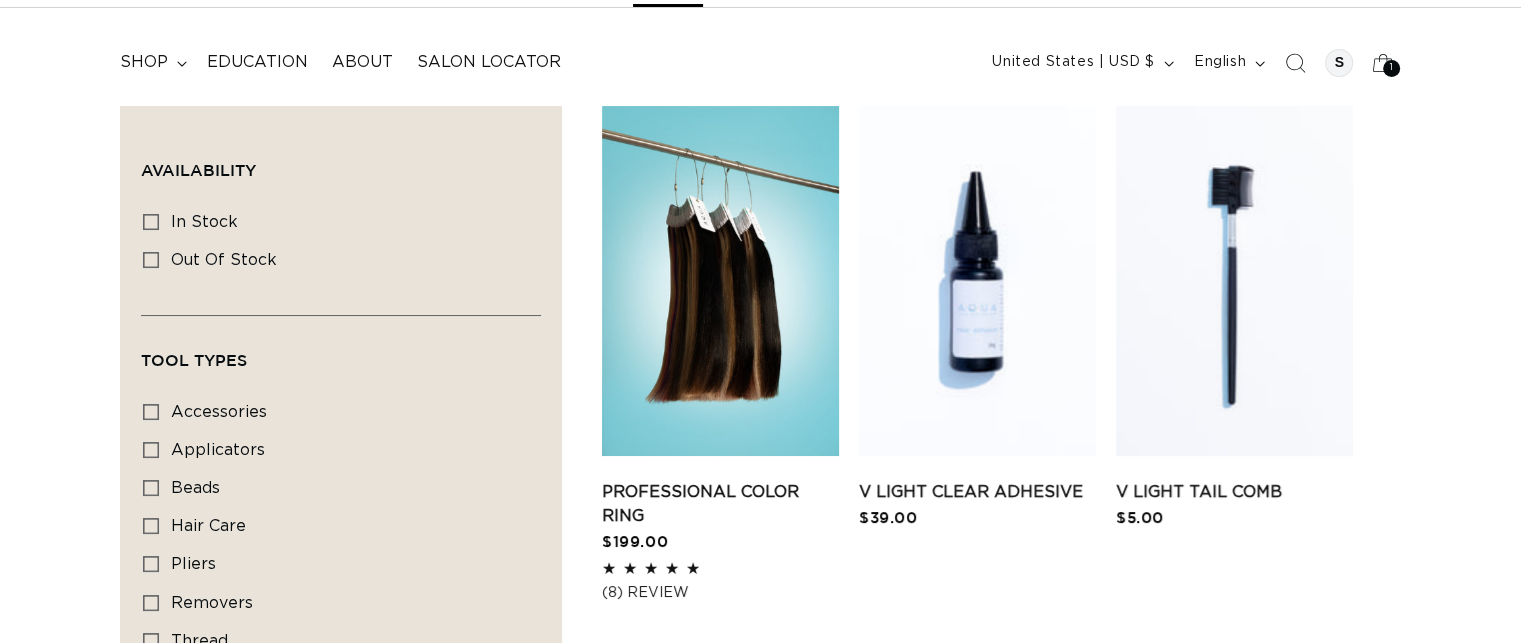 scroll, scrollTop: 100, scrollLeft: 0, axis: vertical 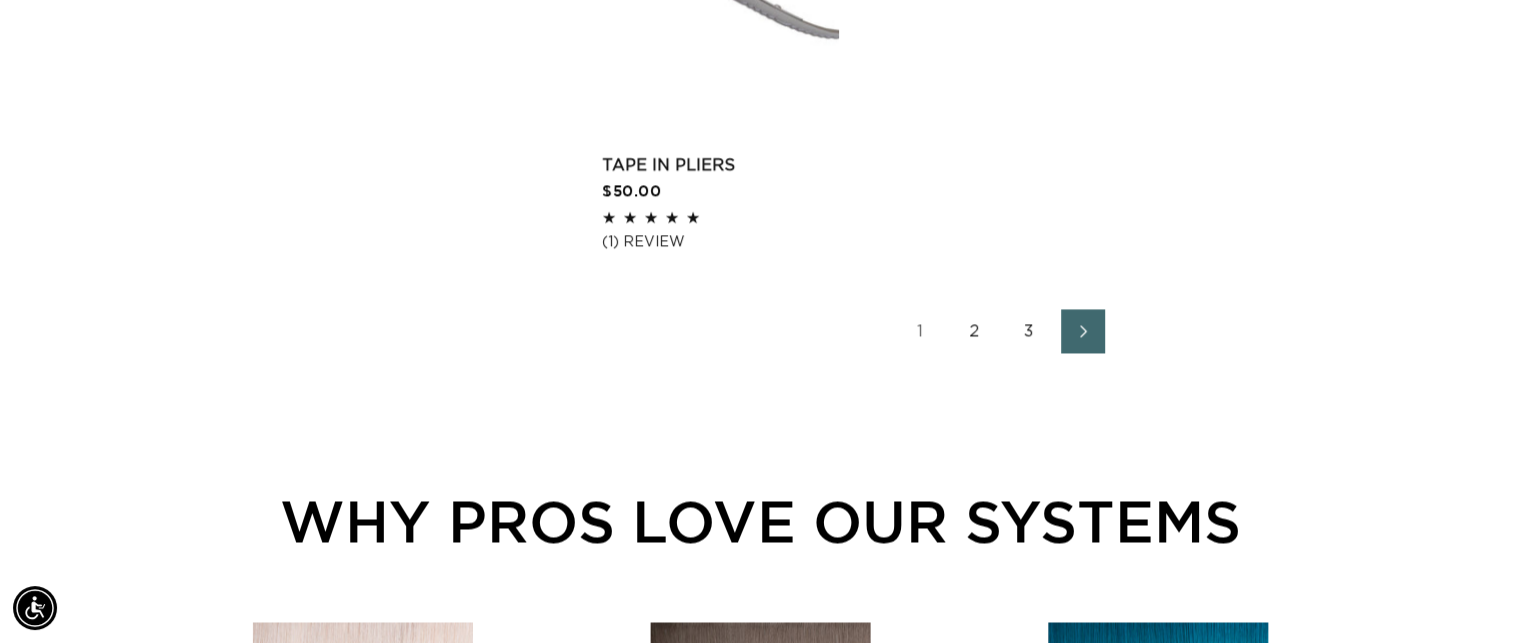 click on "2" at bounding box center (975, 331) 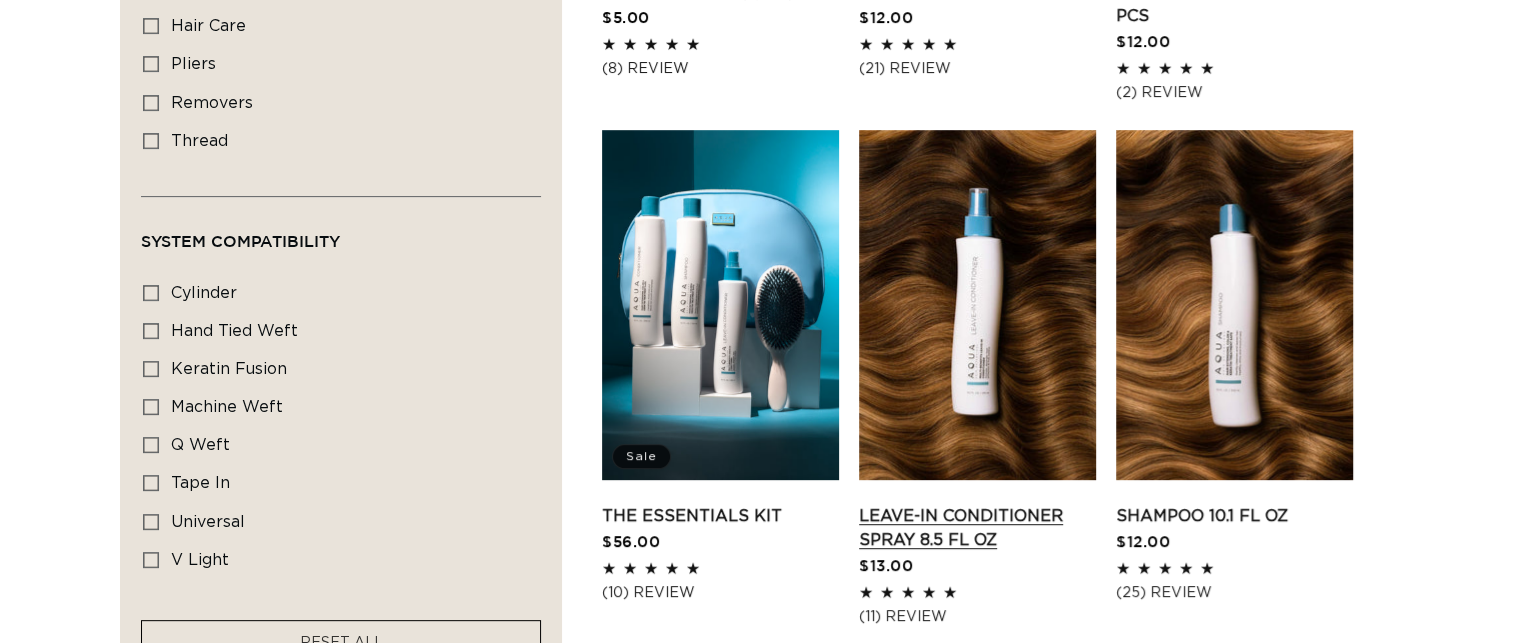 scroll, scrollTop: 800, scrollLeft: 0, axis: vertical 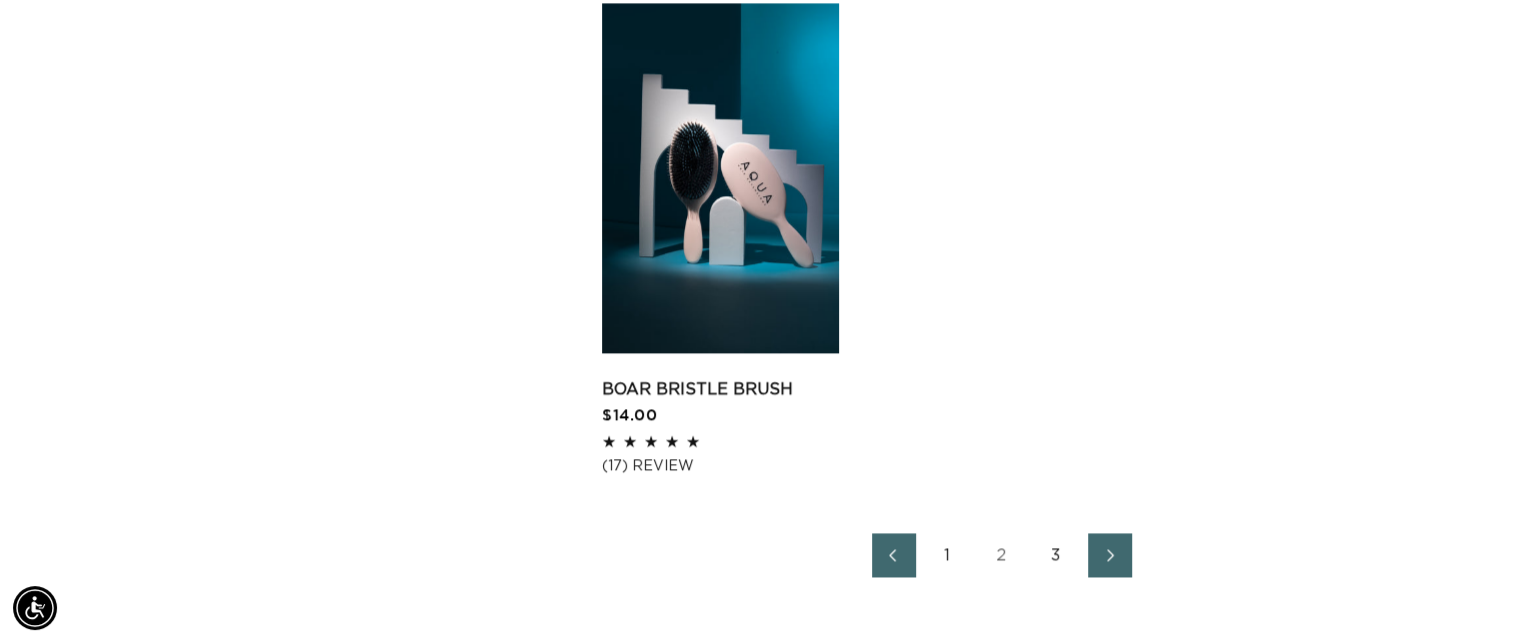 click on "3" at bounding box center (1056, 555) 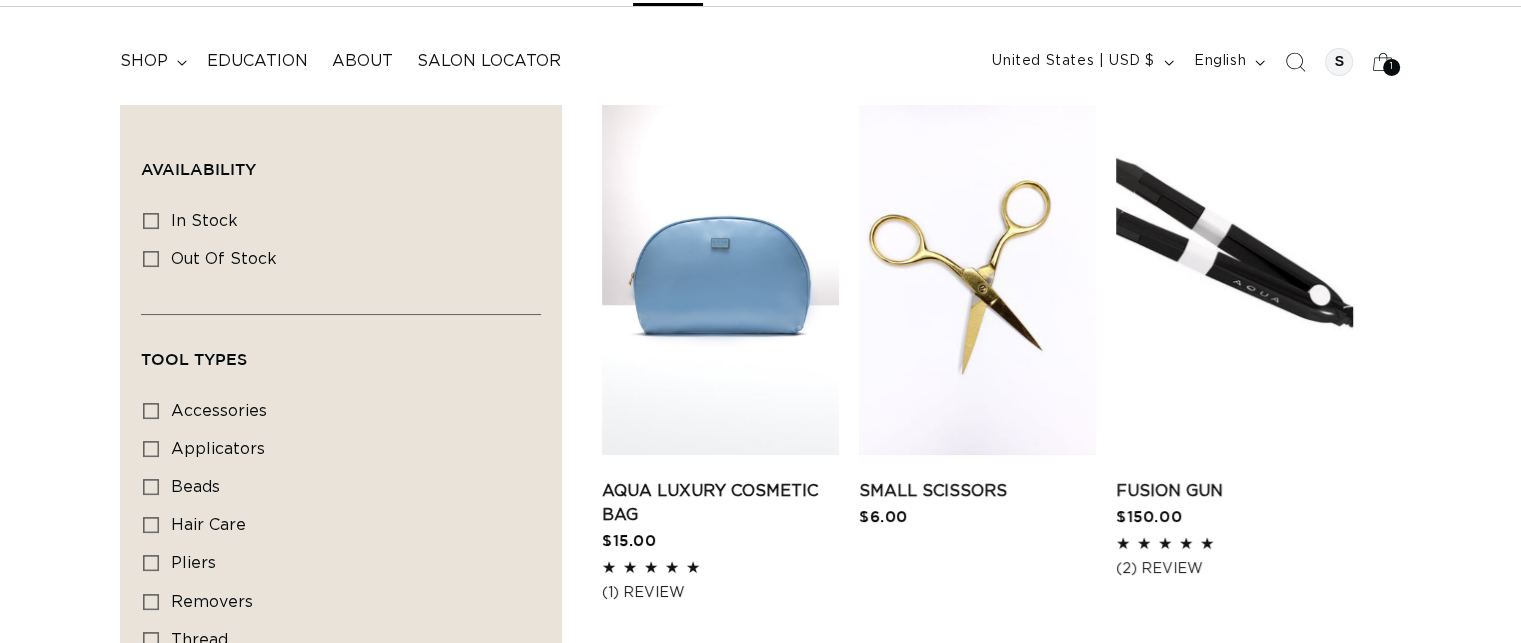 scroll, scrollTop: 177, scrollLeft: 0, axis: vertical 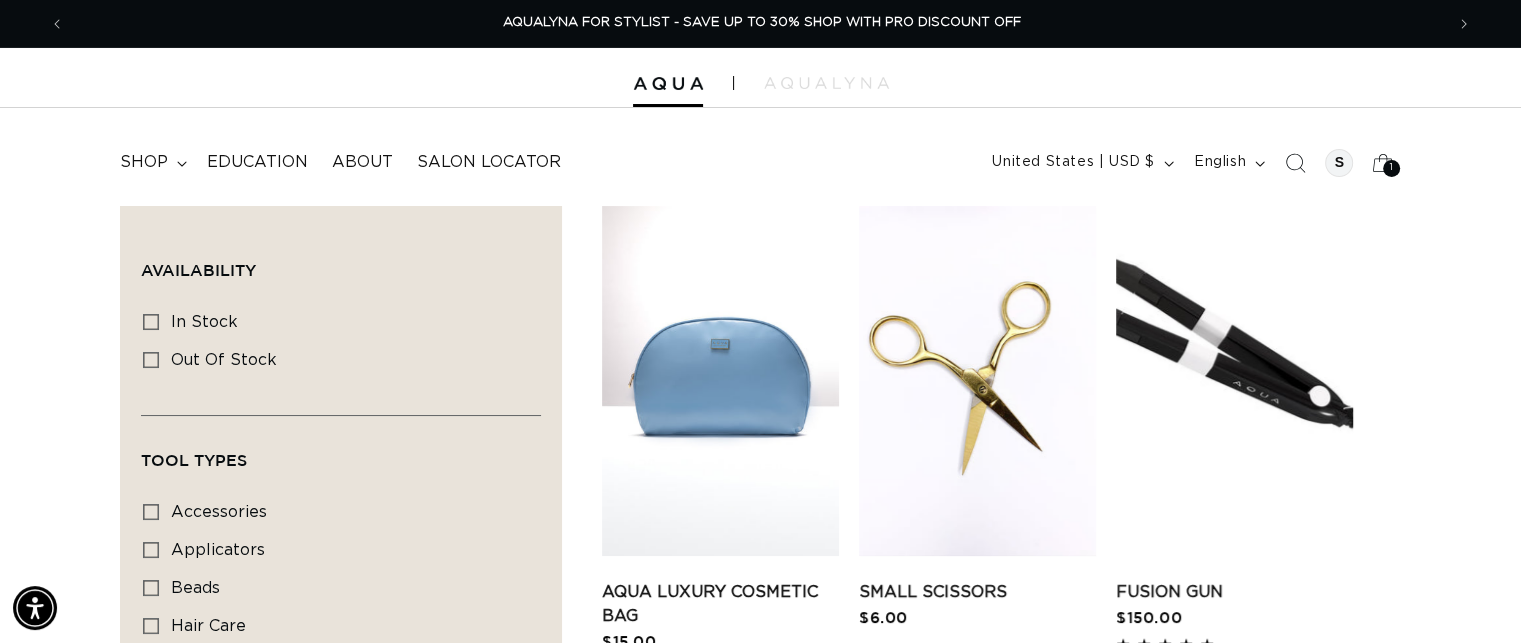 click on "1" at bounding box center (1392, 168) 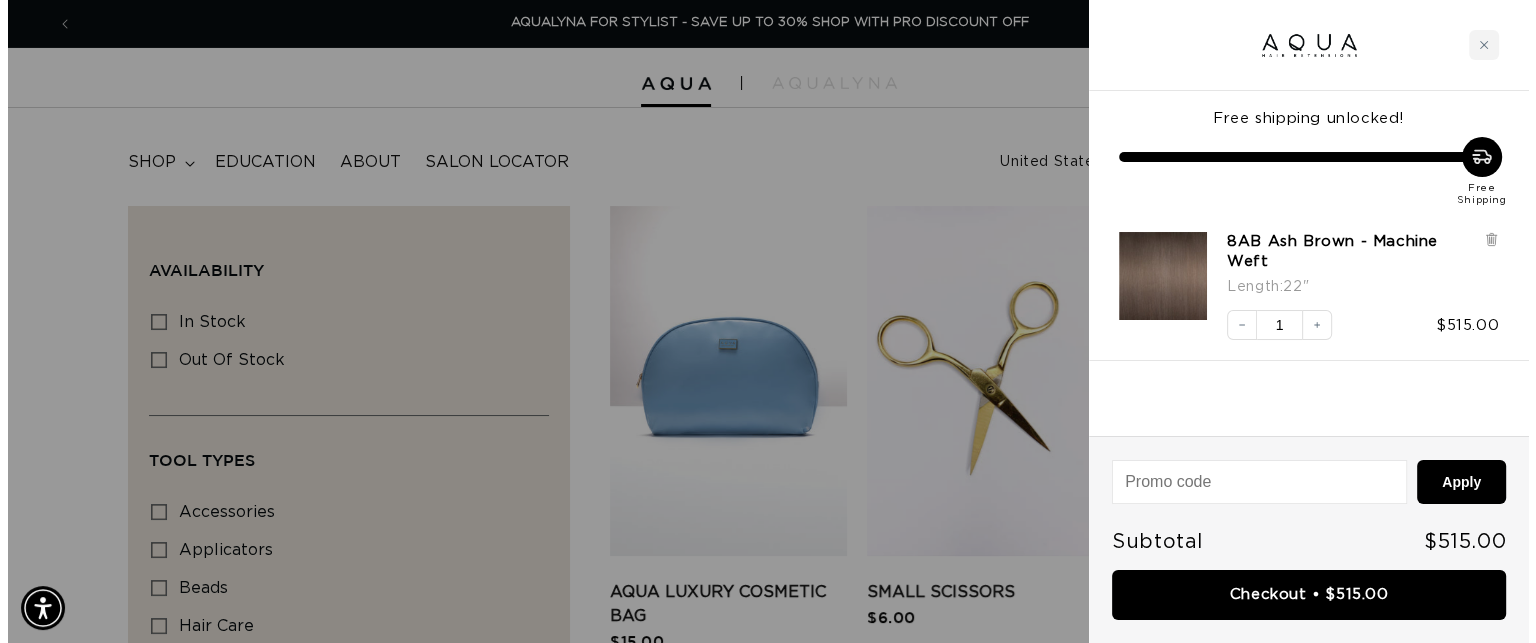 scroll, scrollTop: 0, scrollLeft: 2788, axis: horizontal 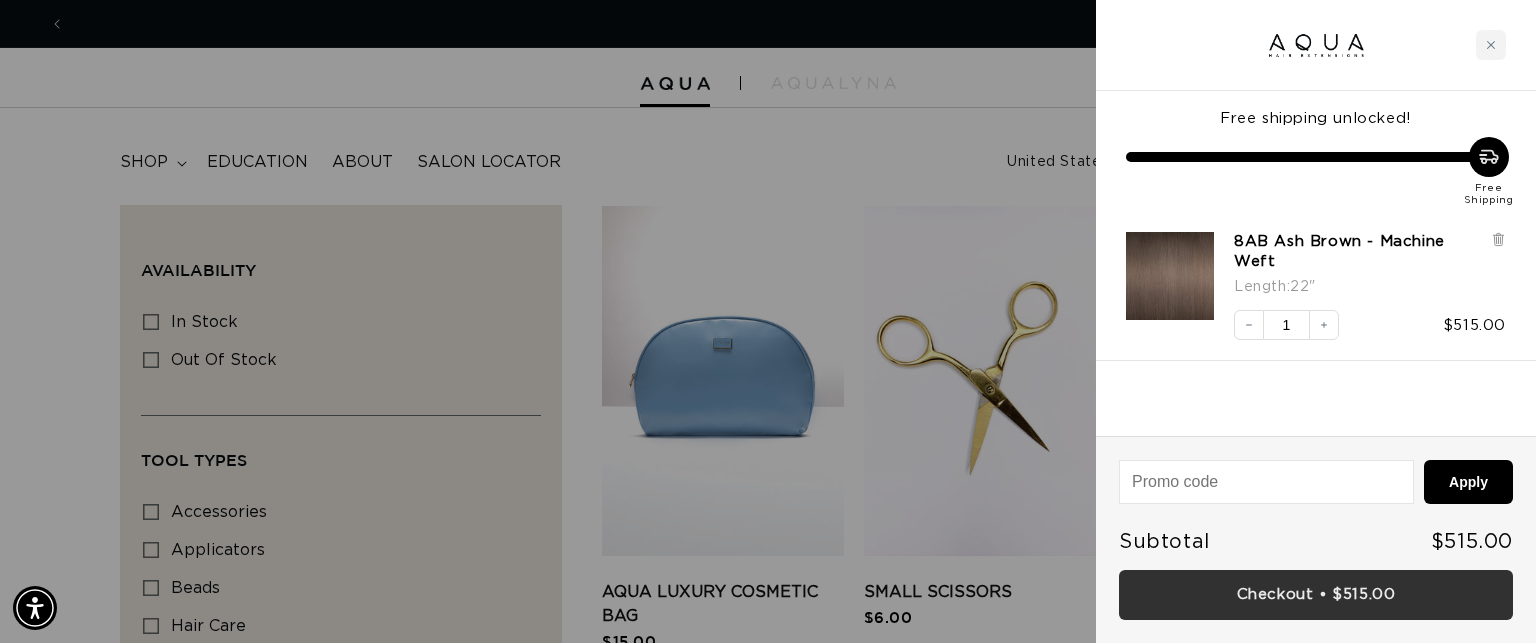 click on "Checkout • $515.00" at bounding box center (1316, 595) 